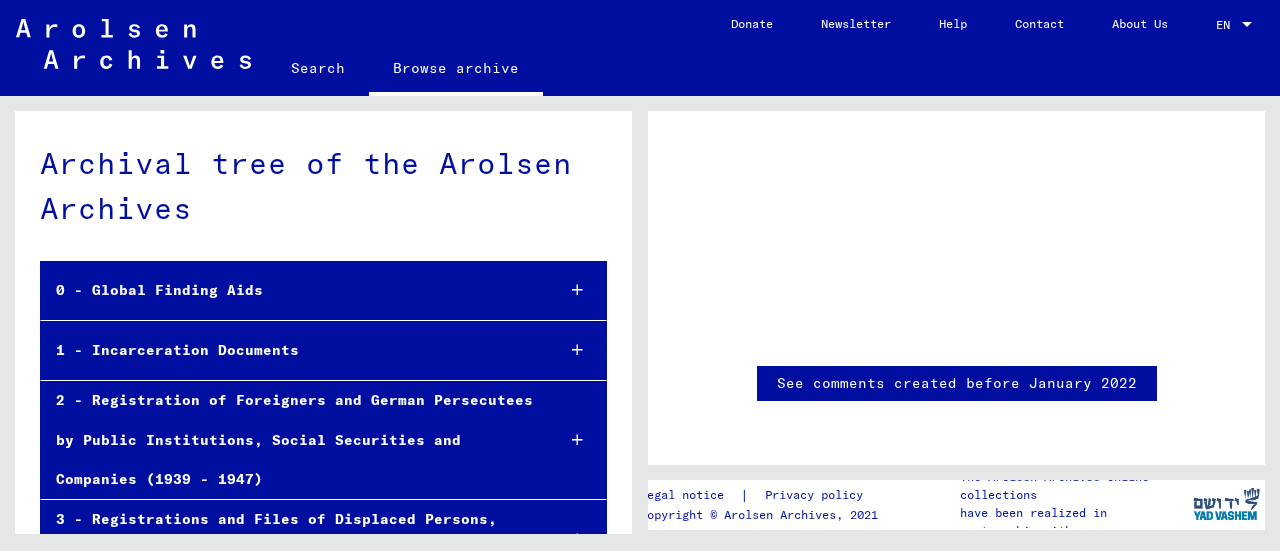 scroll, scrollTop: 0, scrollLeft: 0, axis: both 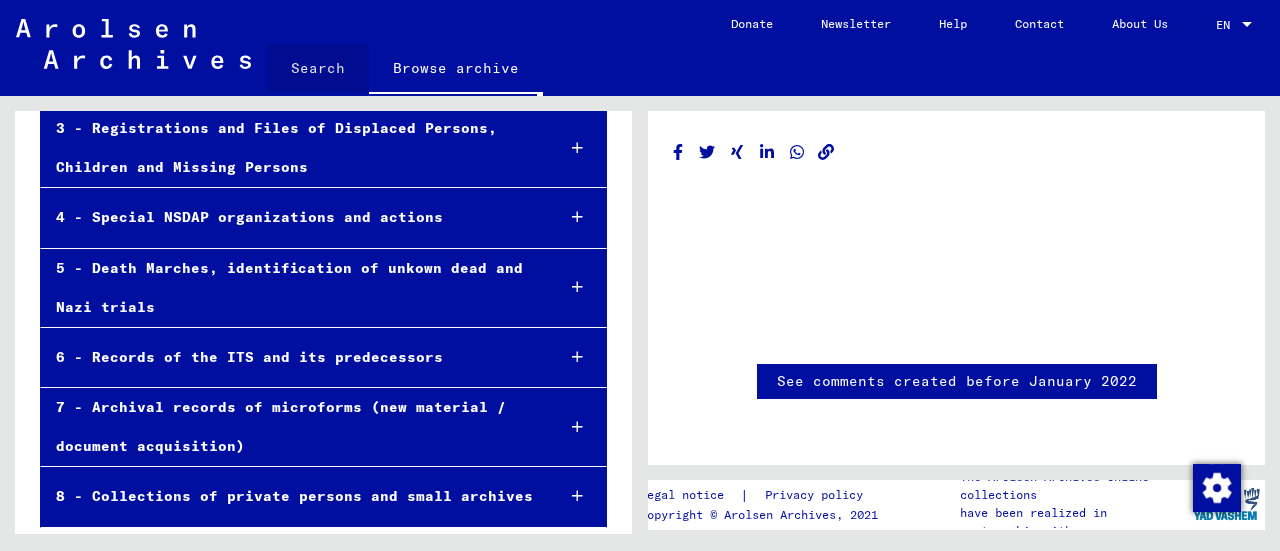 click on "Search" 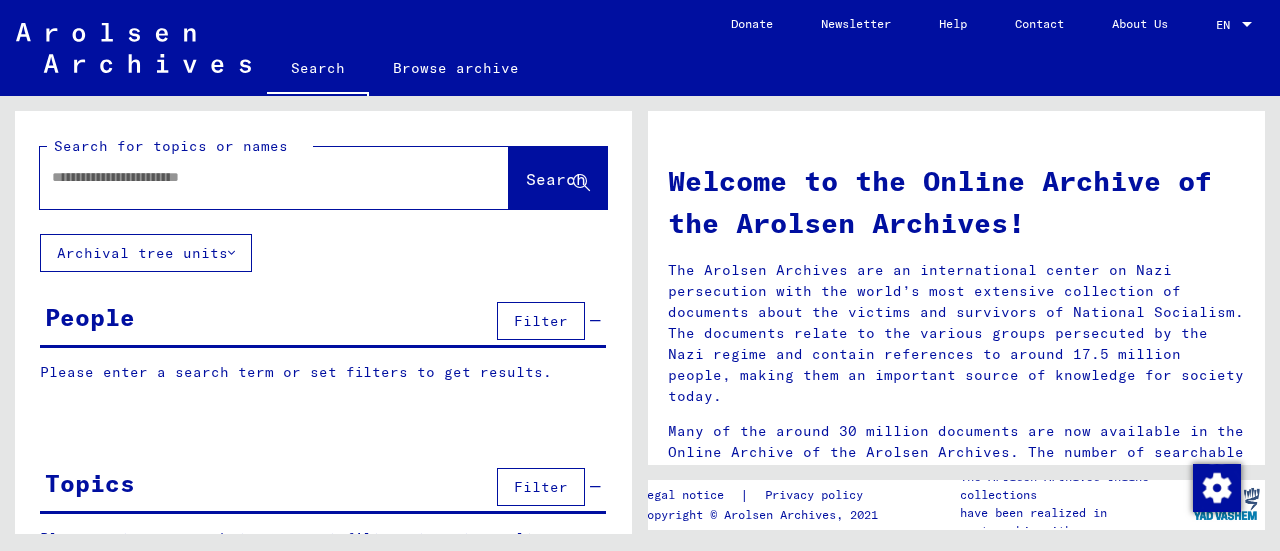 click 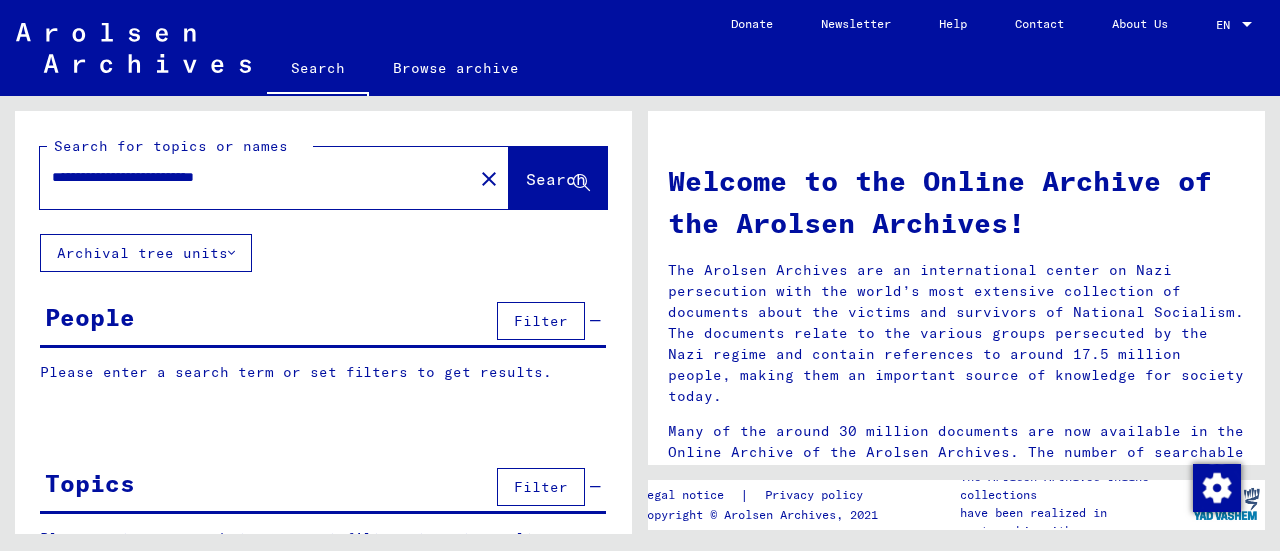 type on "**********" 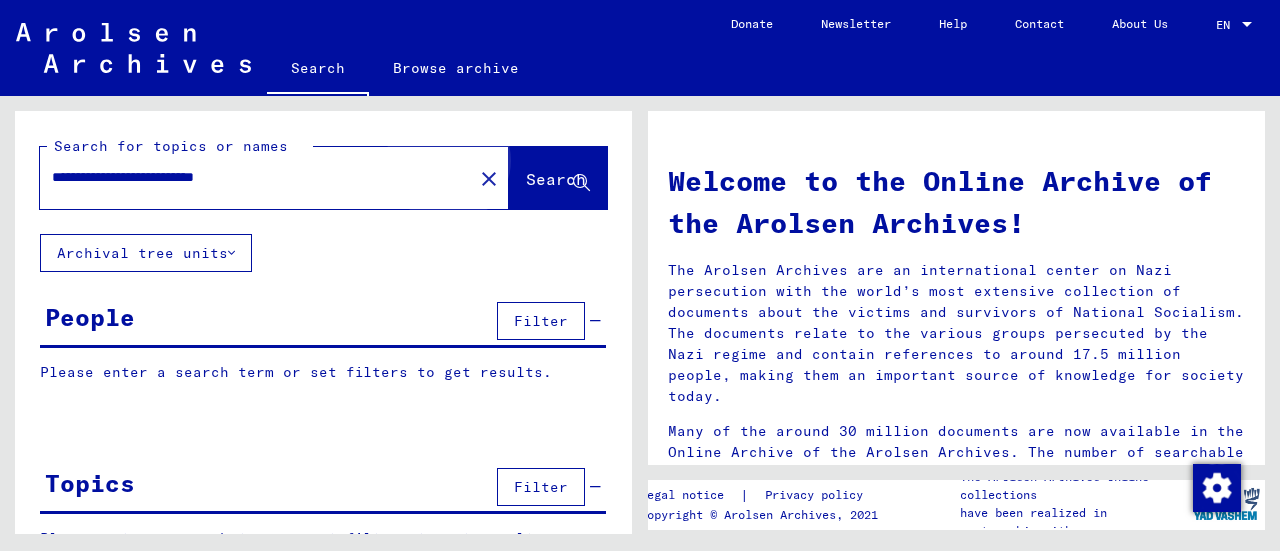 click on "Search" 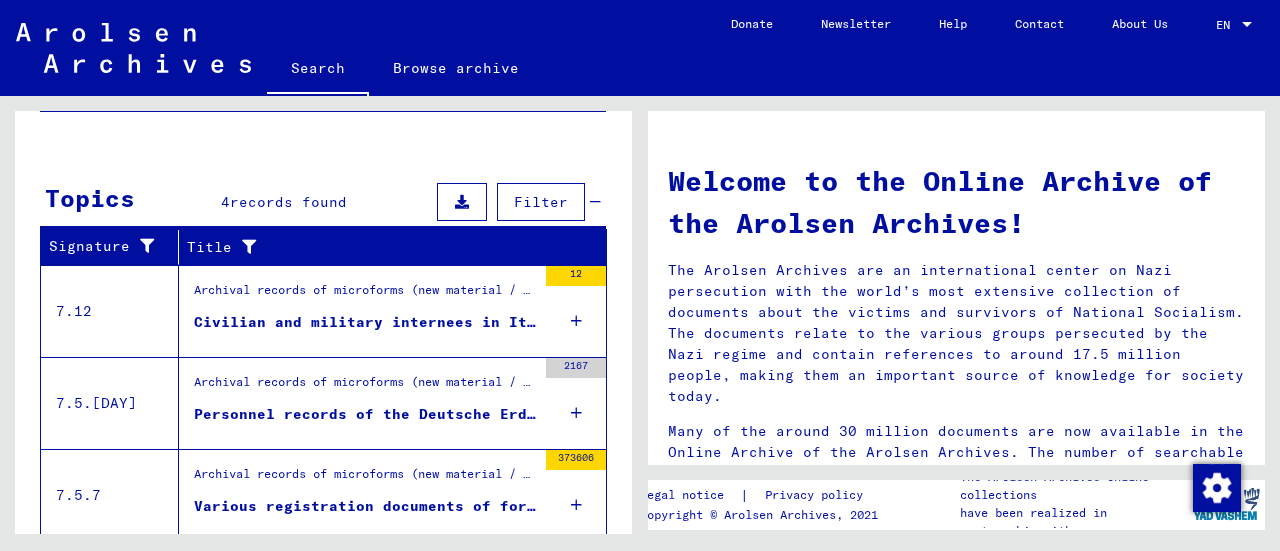 scroll, scrollTop: 227, scrollLeft: 0, axis: vertical 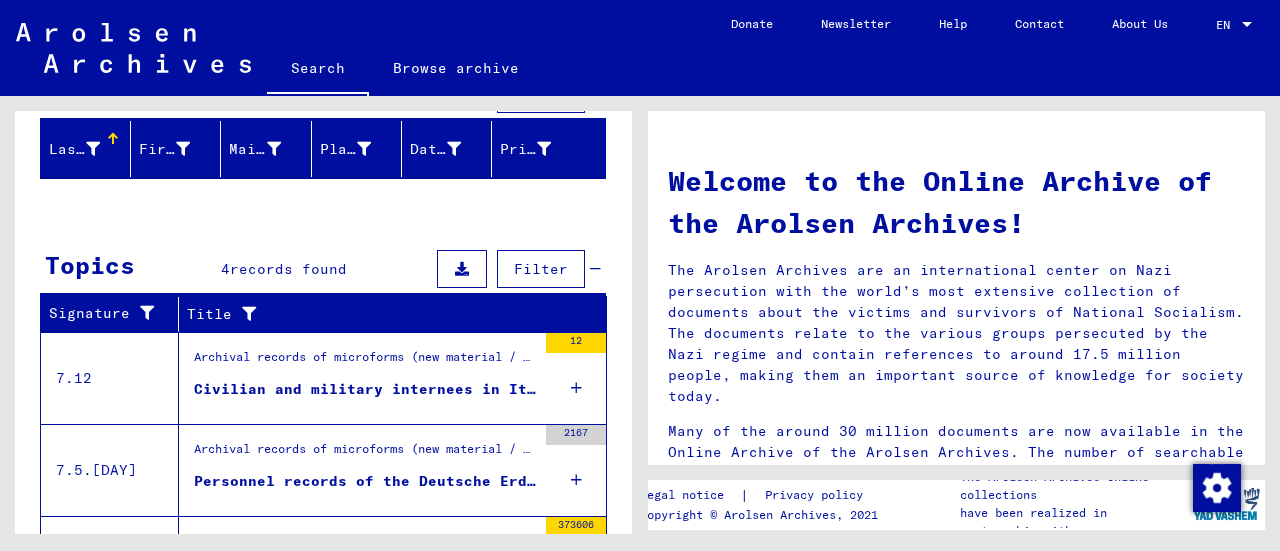 click on "Civilian and military internees in Italian concentration camps, [DATE]" at bounding box center [365, 389] 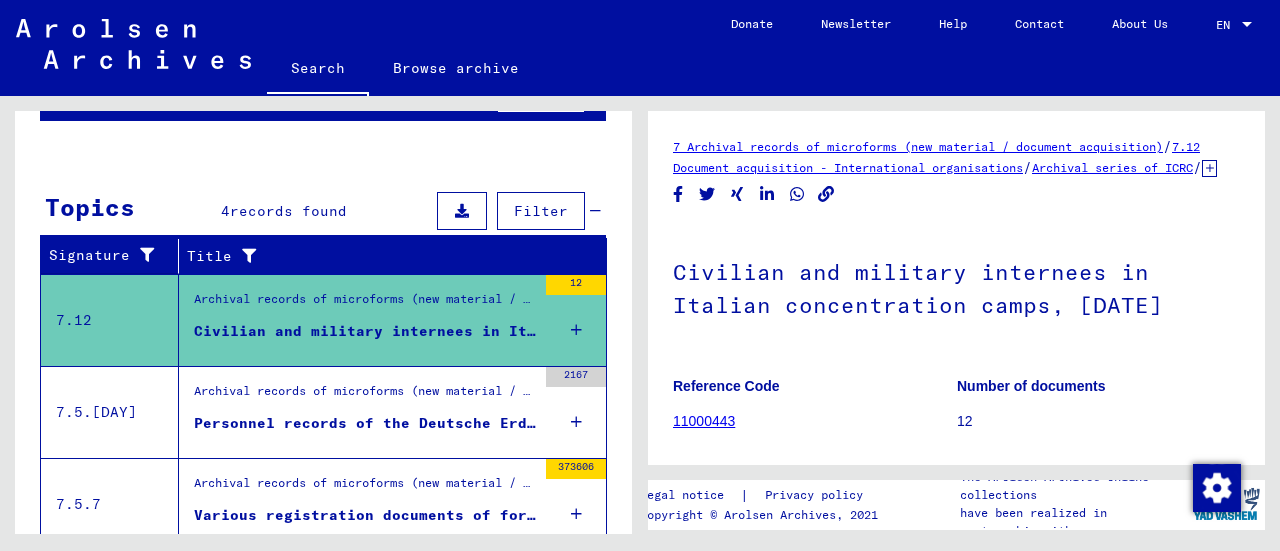 scroll, scrollTop: 0, scrollLeft: 0, axis: both 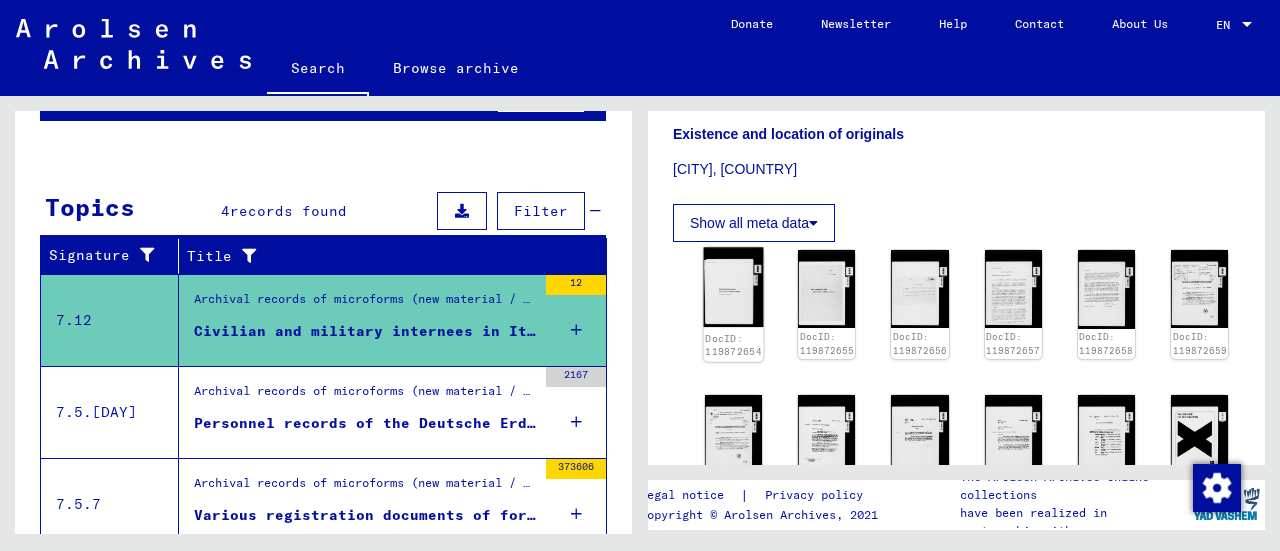click 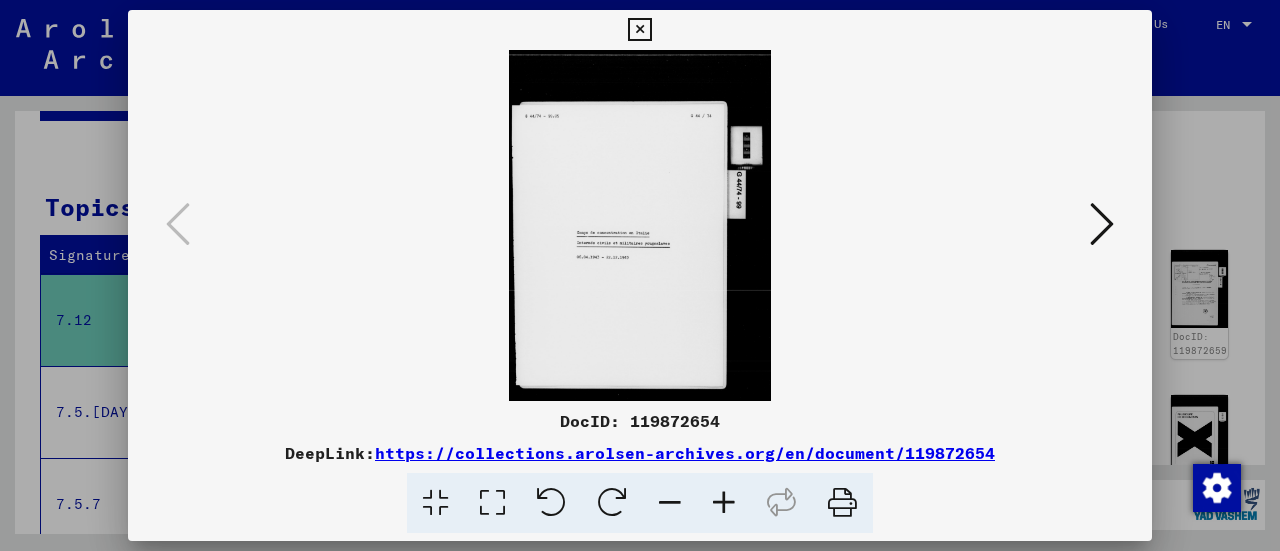 click at bounding box center (1102, 224) 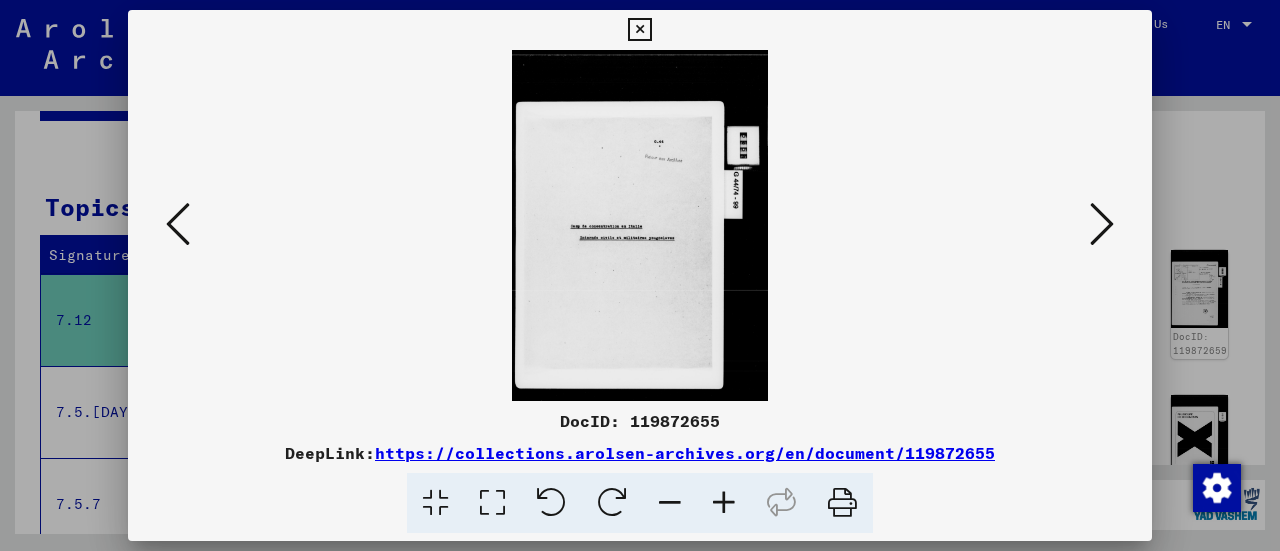 click at bounding box center (1102, 224) 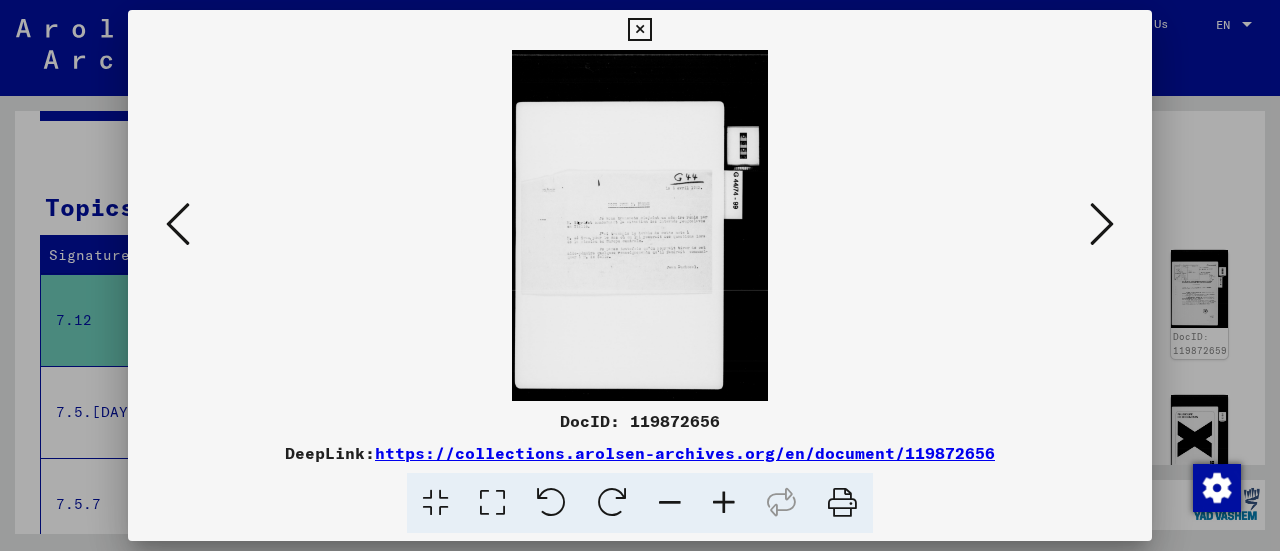 click at bounding box center (1102, 224) 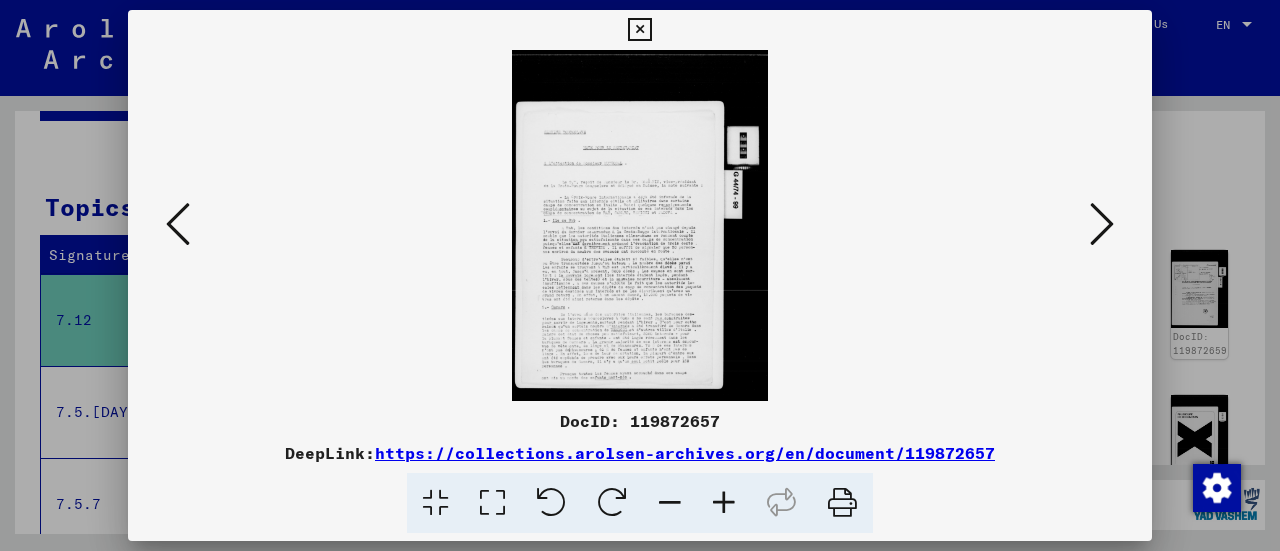 click at bounding box center (1102, 224) 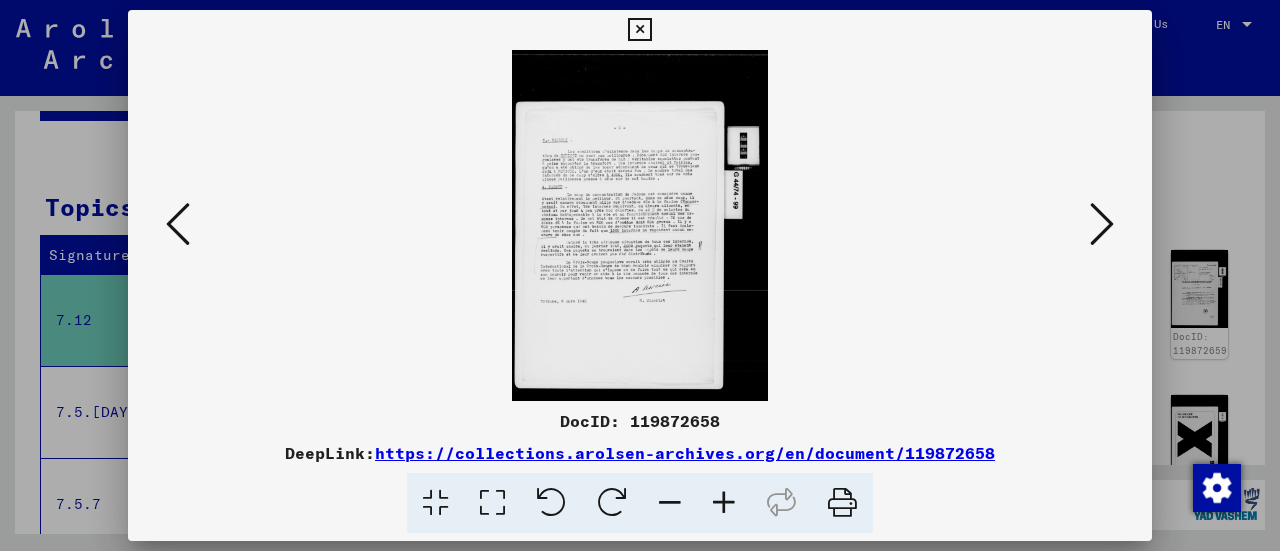 click at bounding box center [1102, 224] 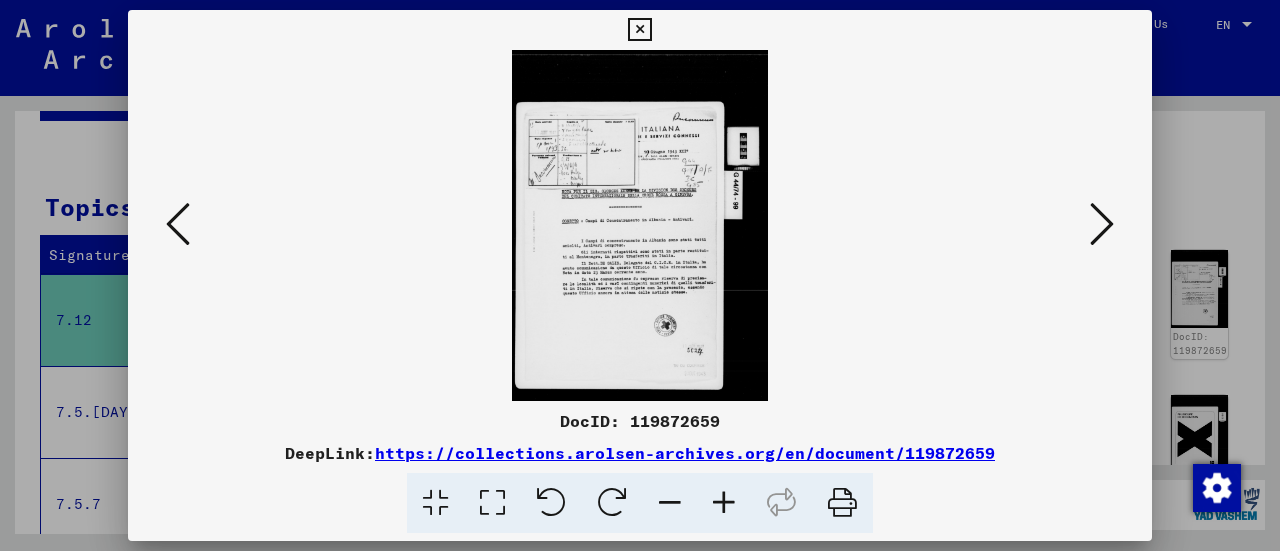 click at bounding box center (1102, 224) 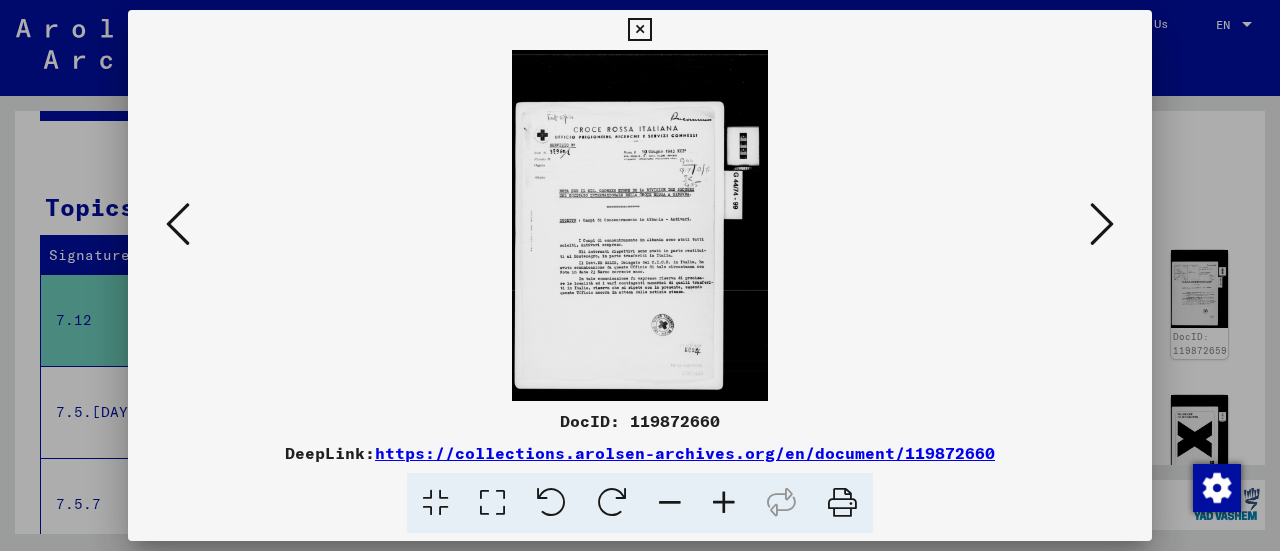click at bounding box center [1102, 224] 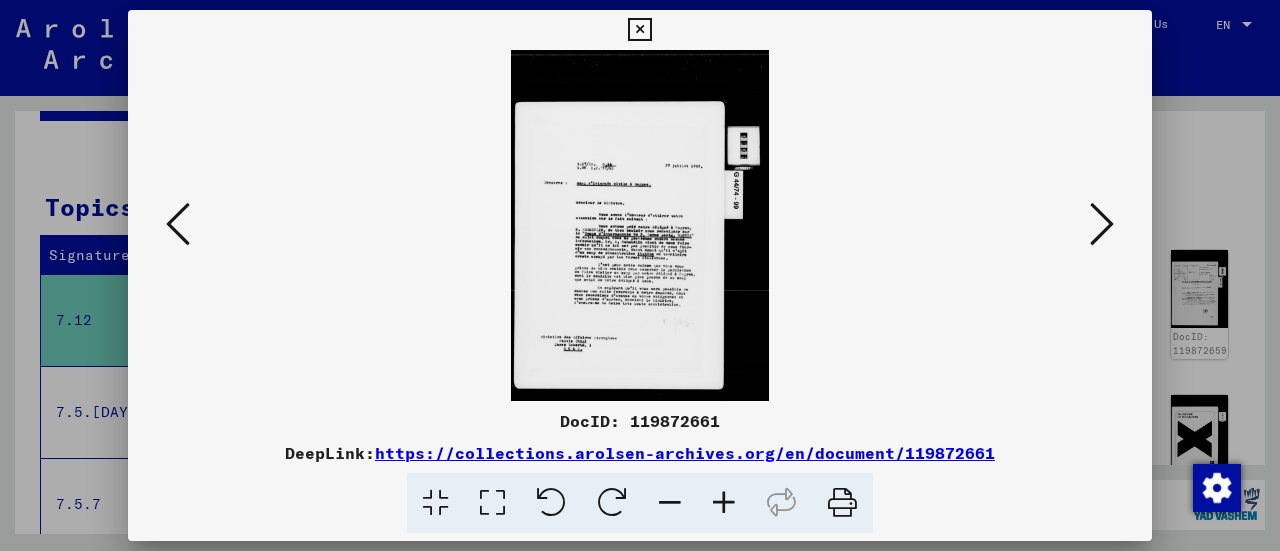 click at bounding box center [1102, 224] 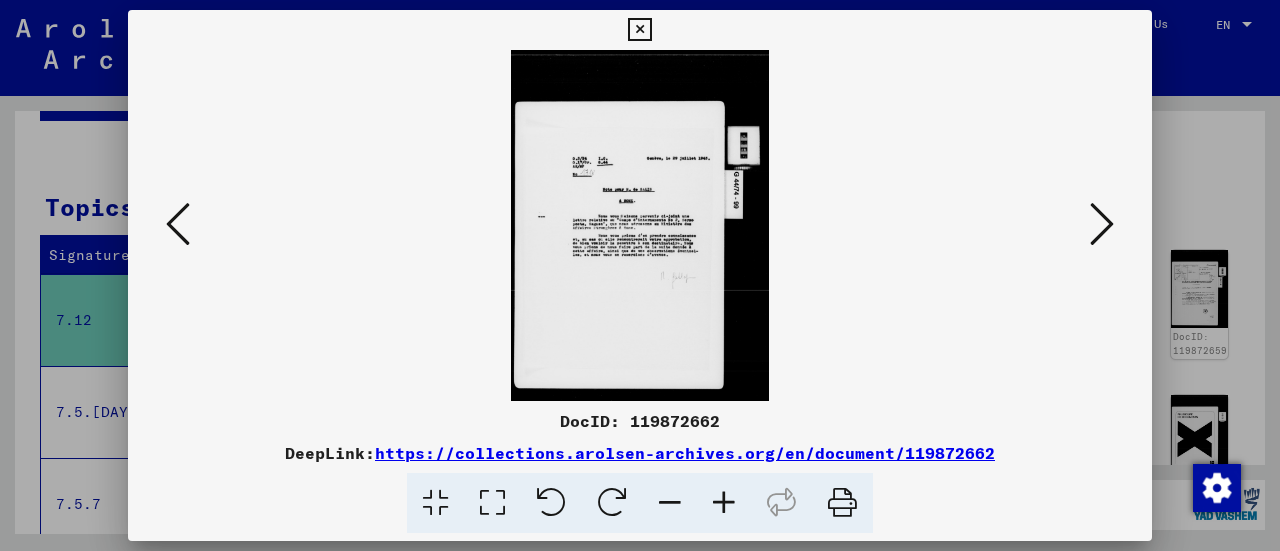 click at bounding box center (1102, 224) 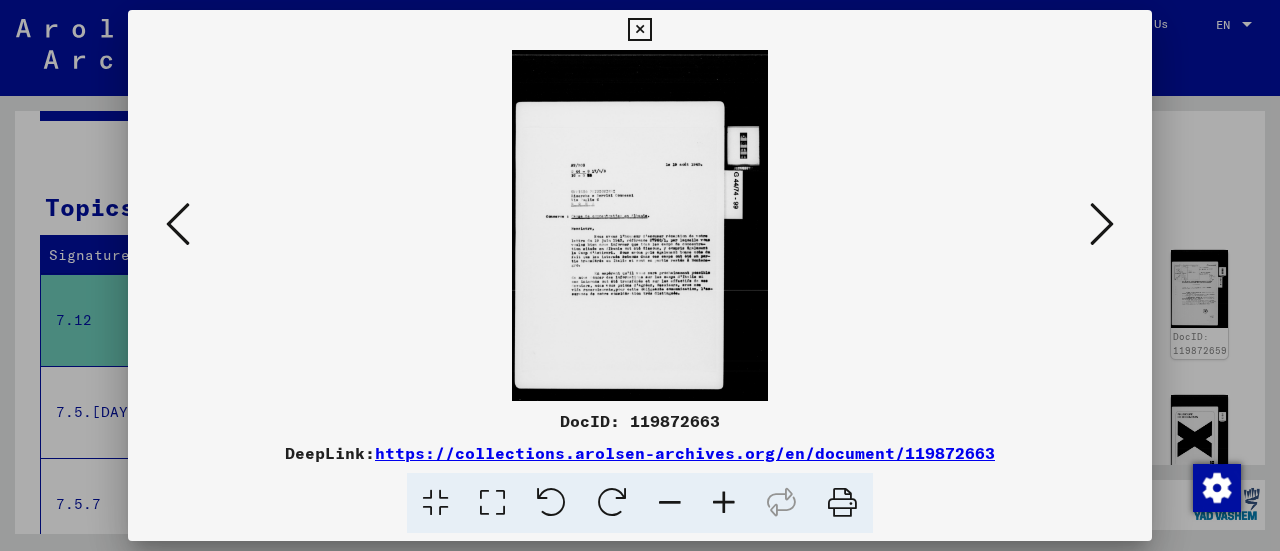 click at bounding box center [1102, 224] 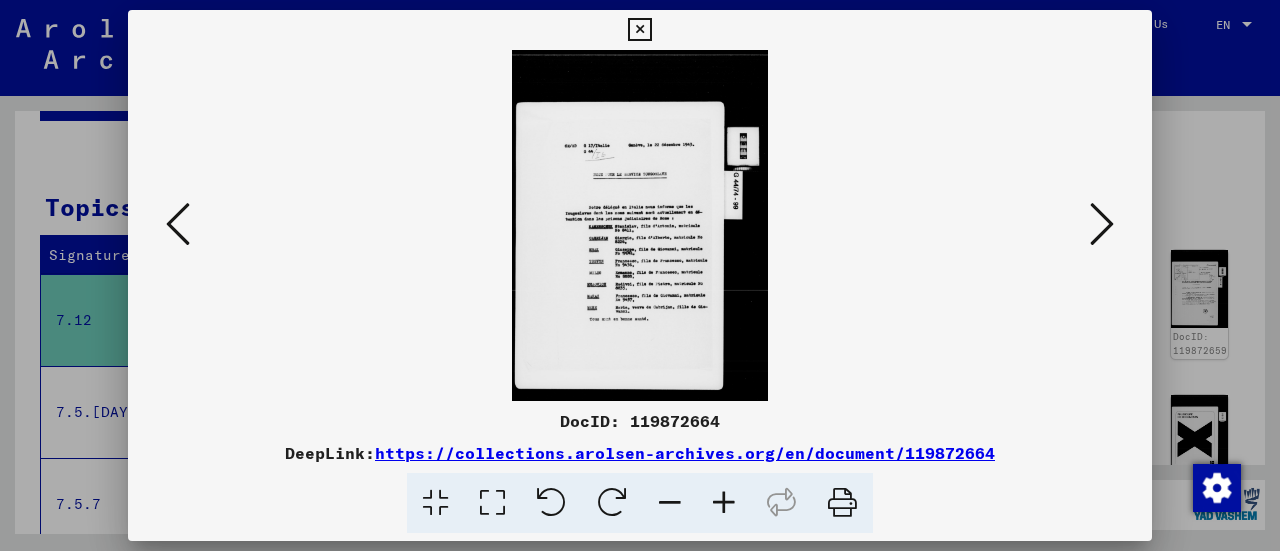 click at bounding box center (1102, 224) 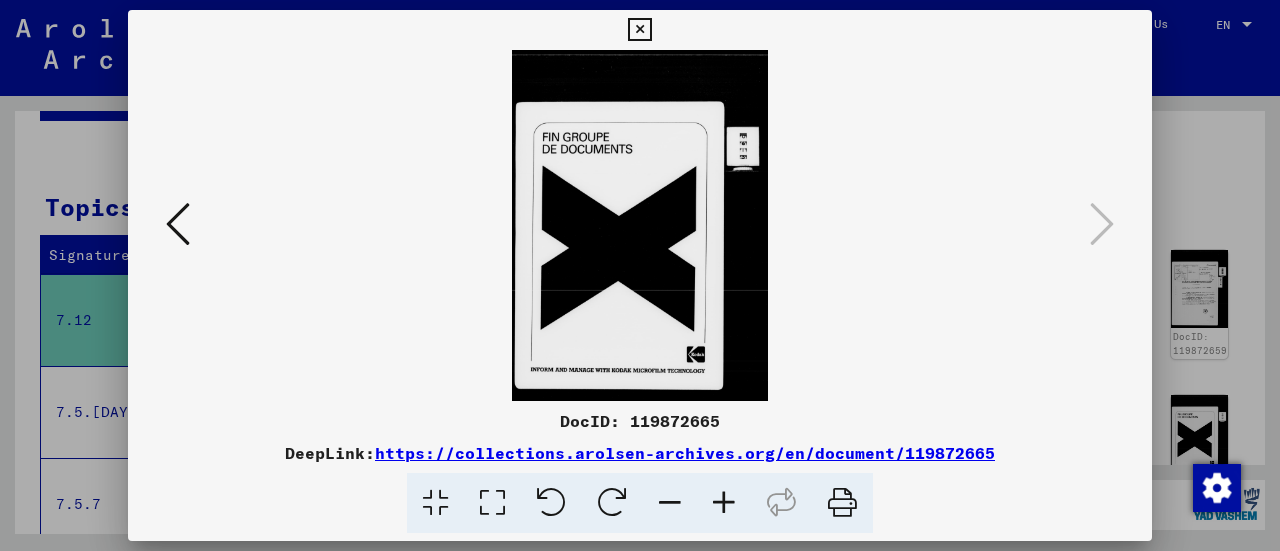 click at bounding box center [639, 30] 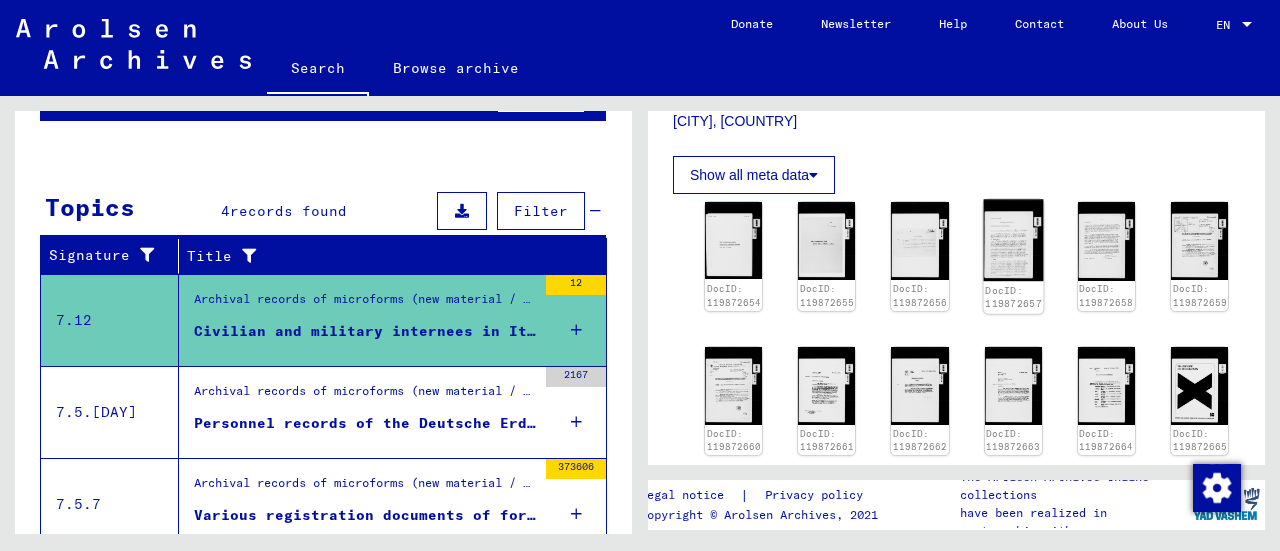 scroll, scrollTop: 500, scrollLeft: 0, axis: vertical 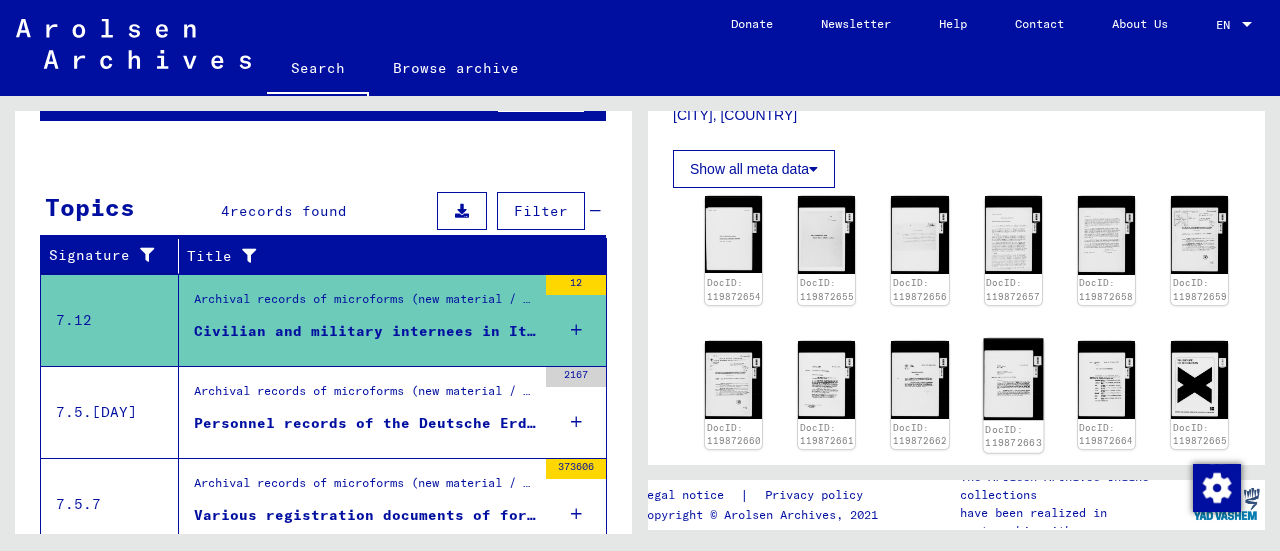 click 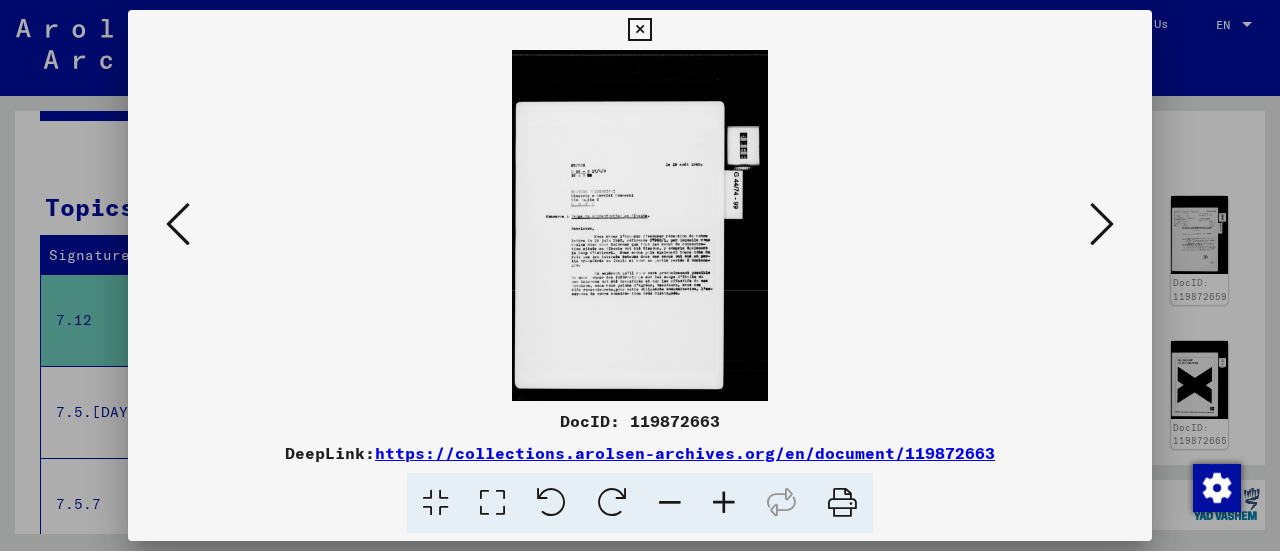 click at bounding box center (640, 225) 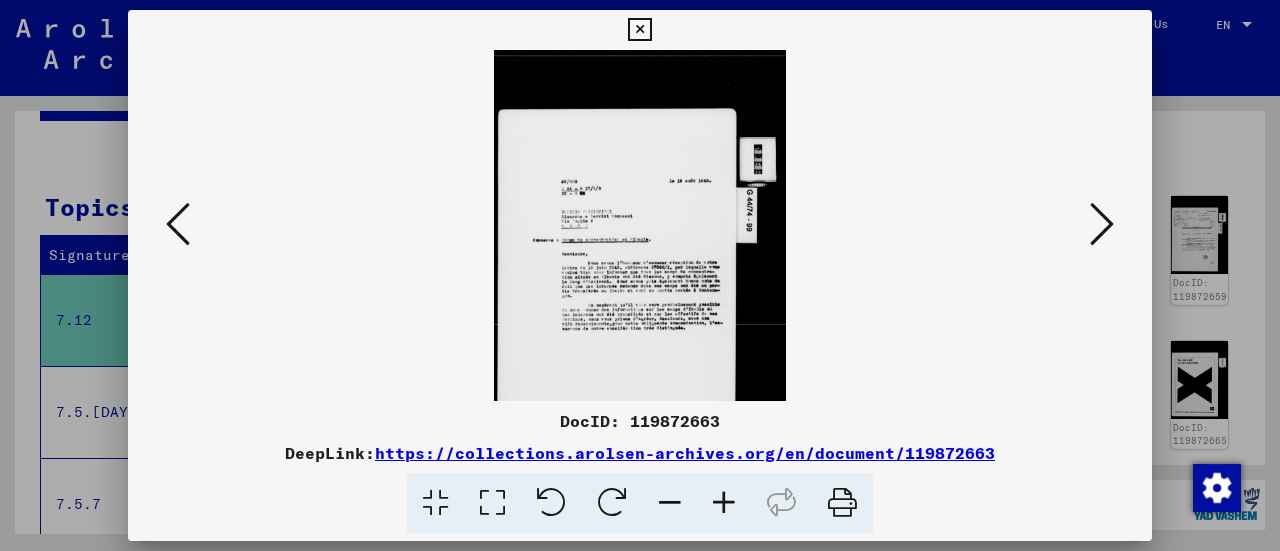click at bounding box center (724, 503) 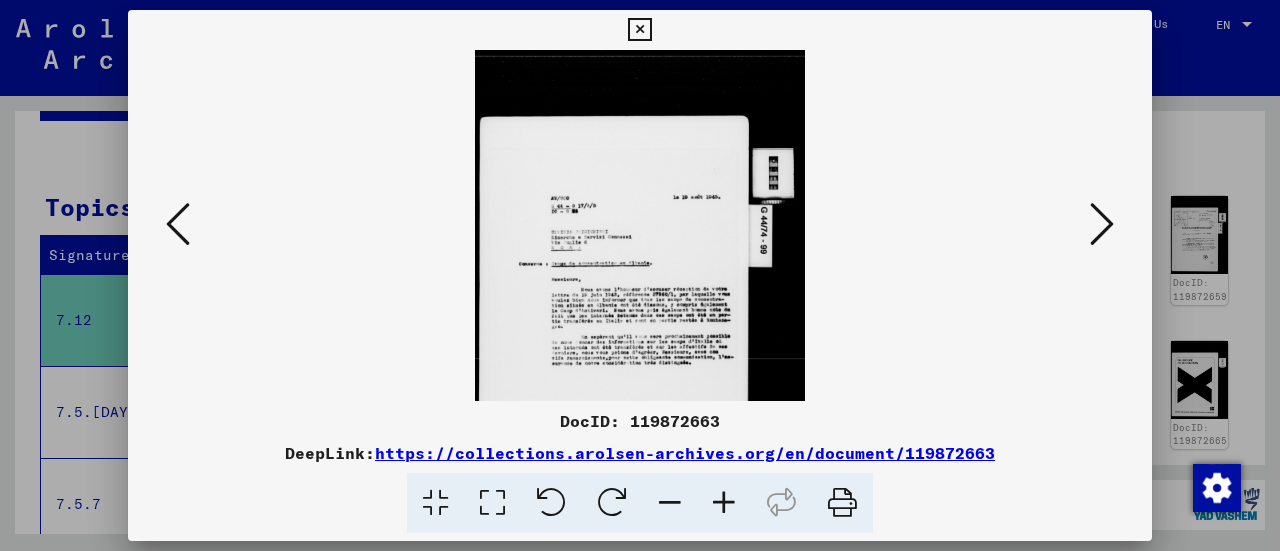click at bounding box center (724, 503) 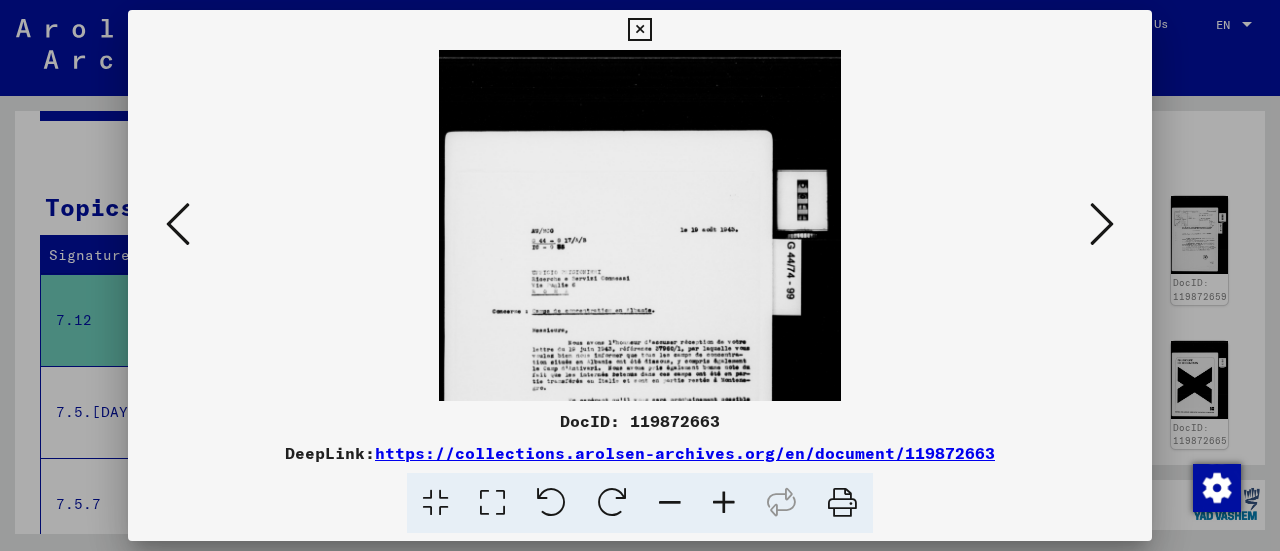 click at bounding box center [724, 503] 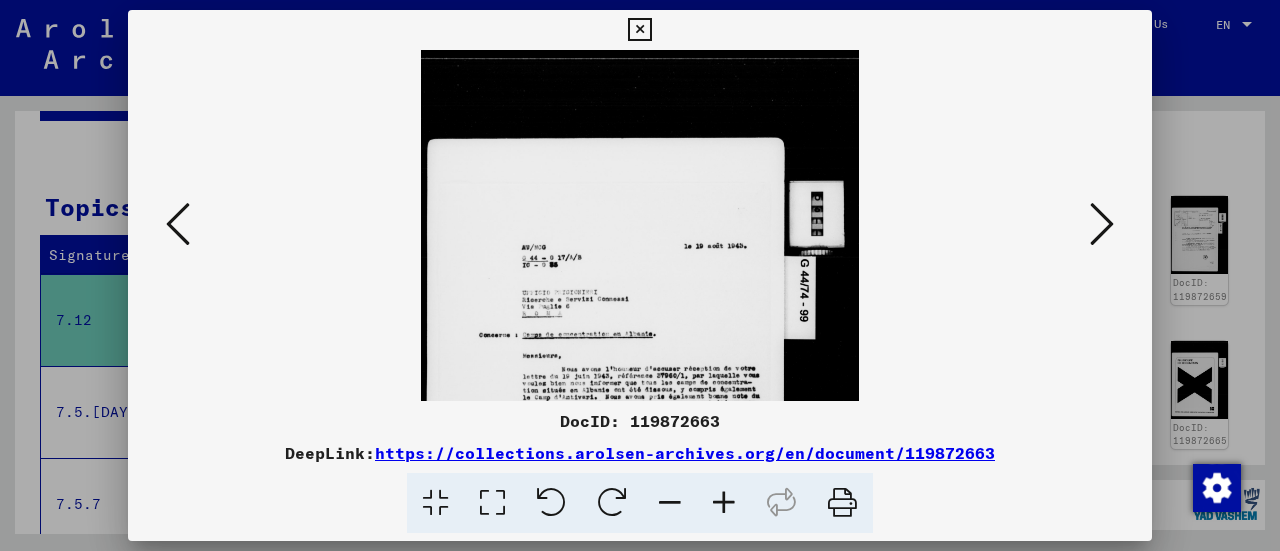 click at bounding box center (724, 503) 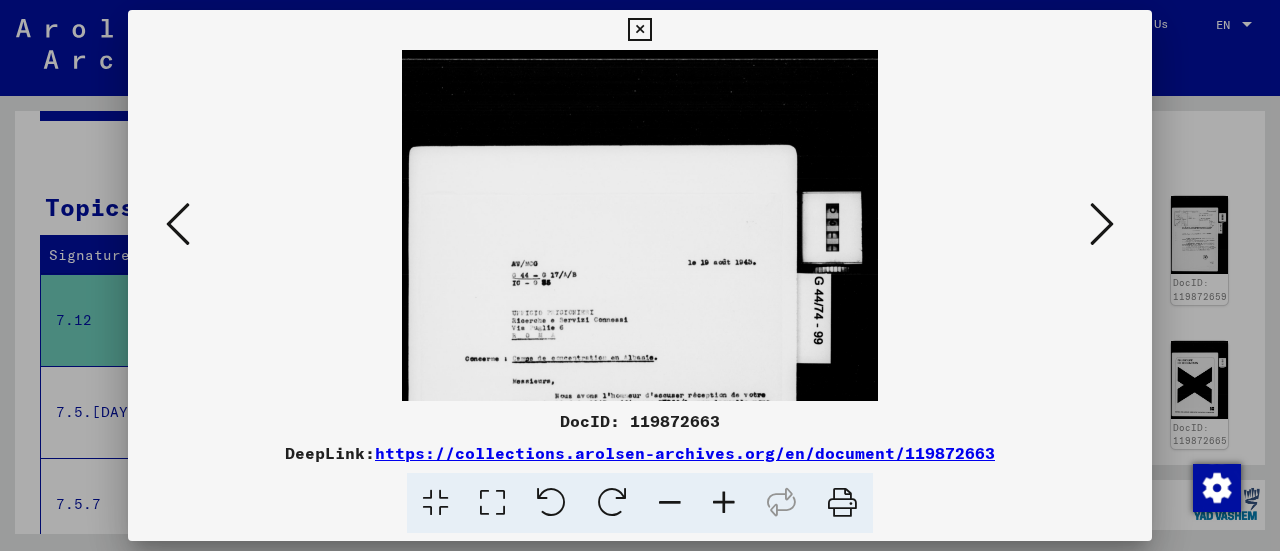 click at bounding box center (842, 503) 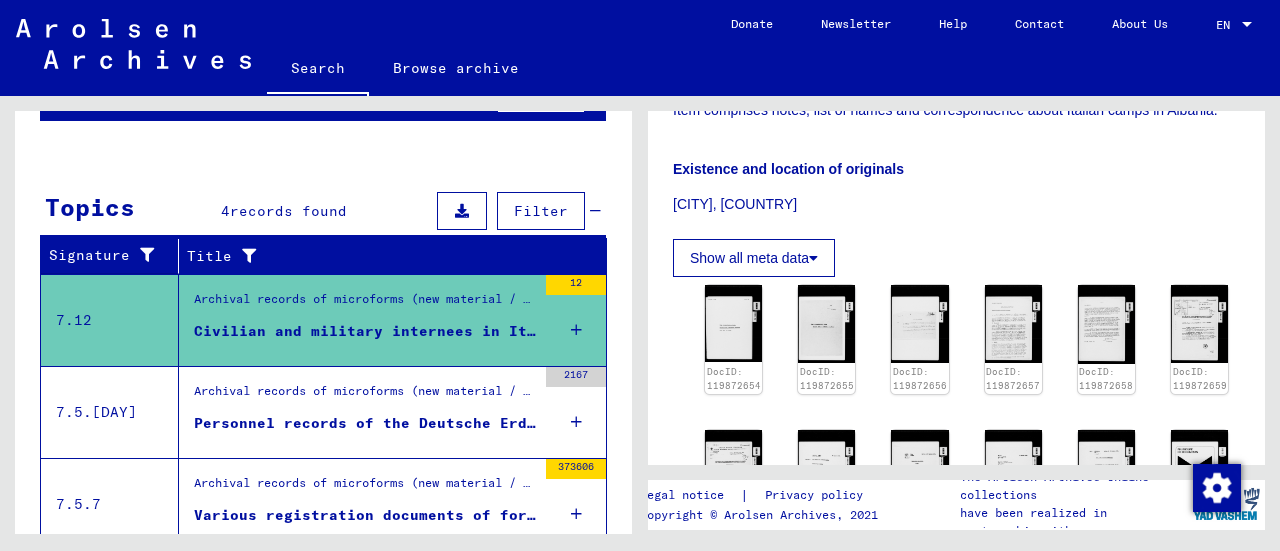 scroll, scrollTop: 407, scrollLeft: 0, axis: vertical 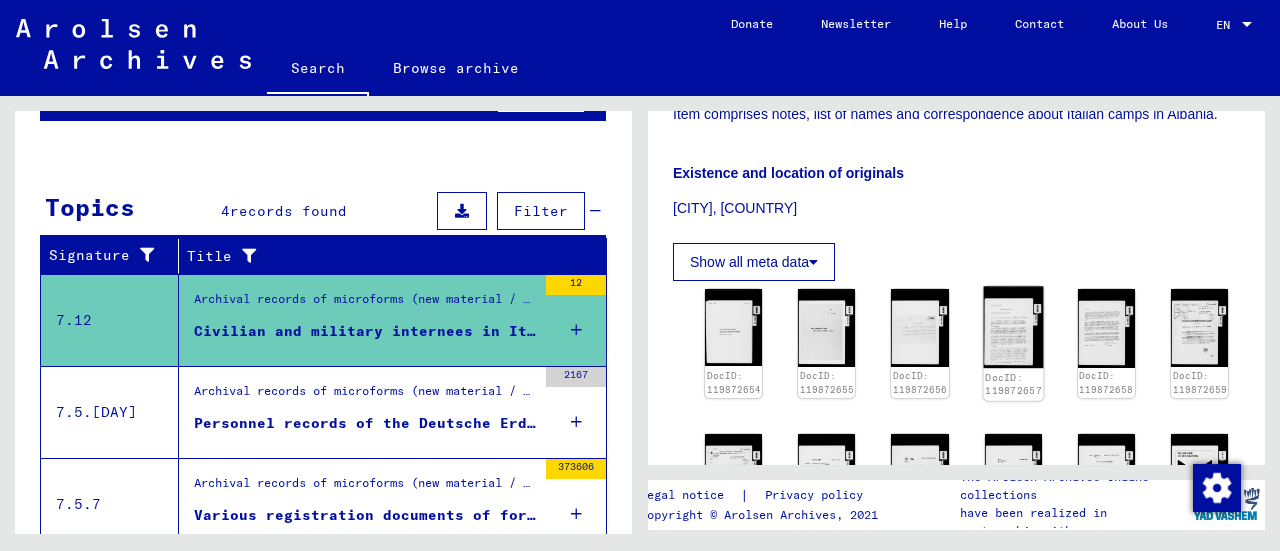 click 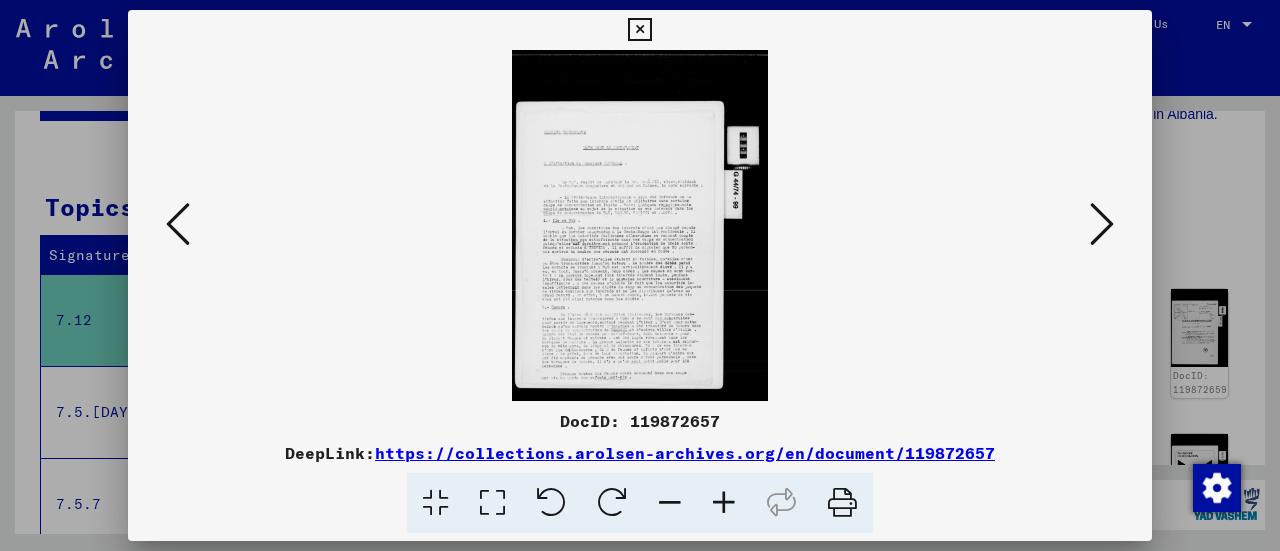 click at bounding box center [640, 275] 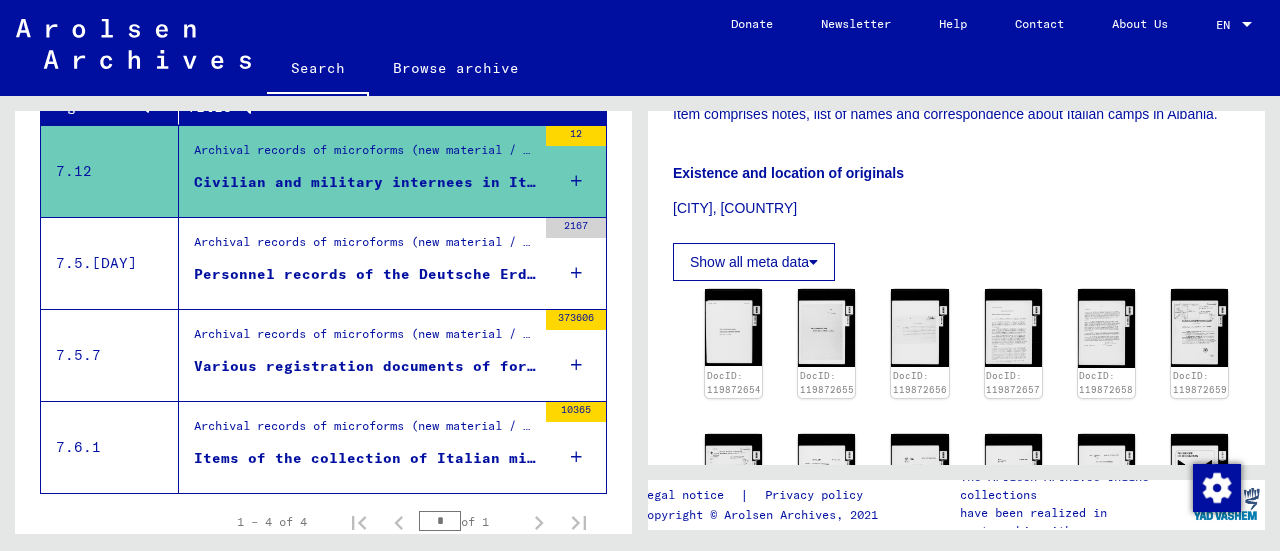 scroll, scrollTop: 377, scrollLeft: 0, axis: vertical 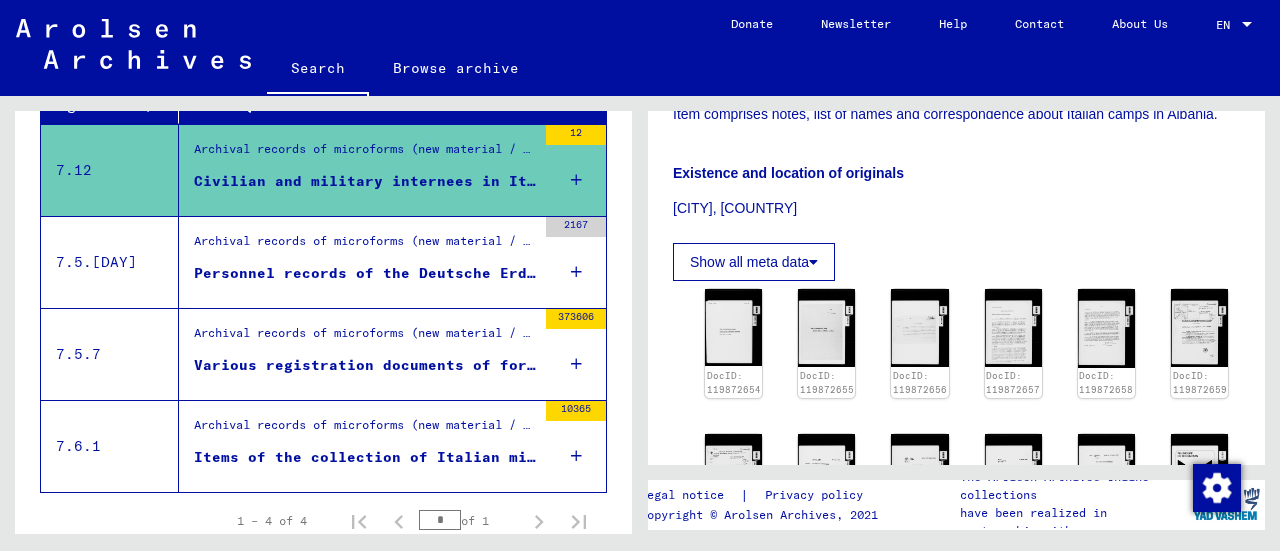 click on "Various registration documents of foreign persons in Germany." at bounding box center [365, 365] 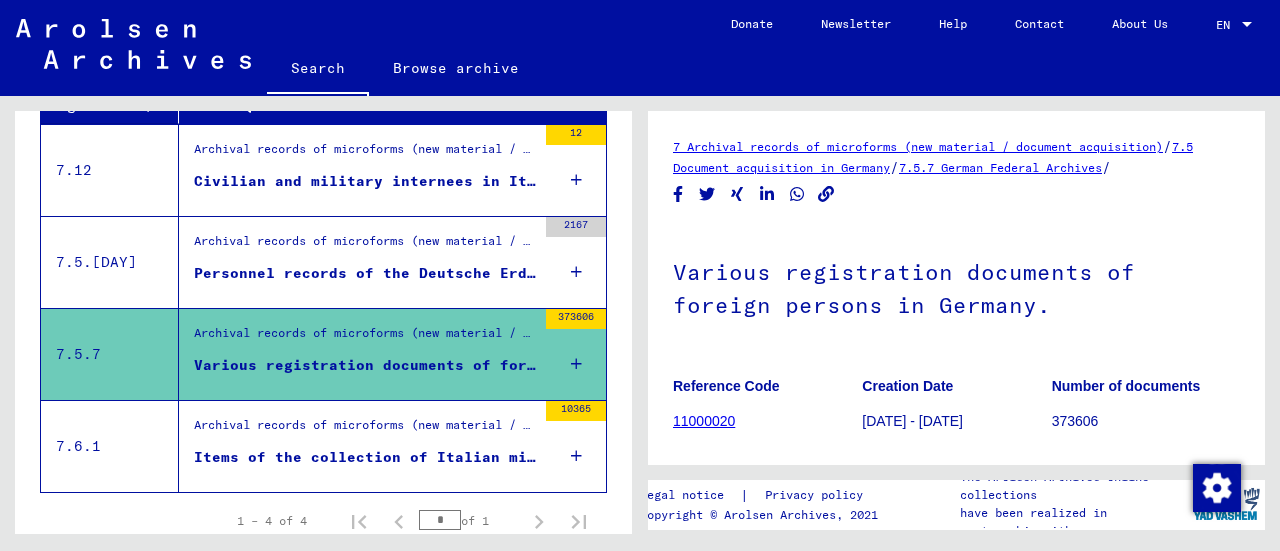 scroll, scrollTop: 0, scrollLeft: 0, axis: both 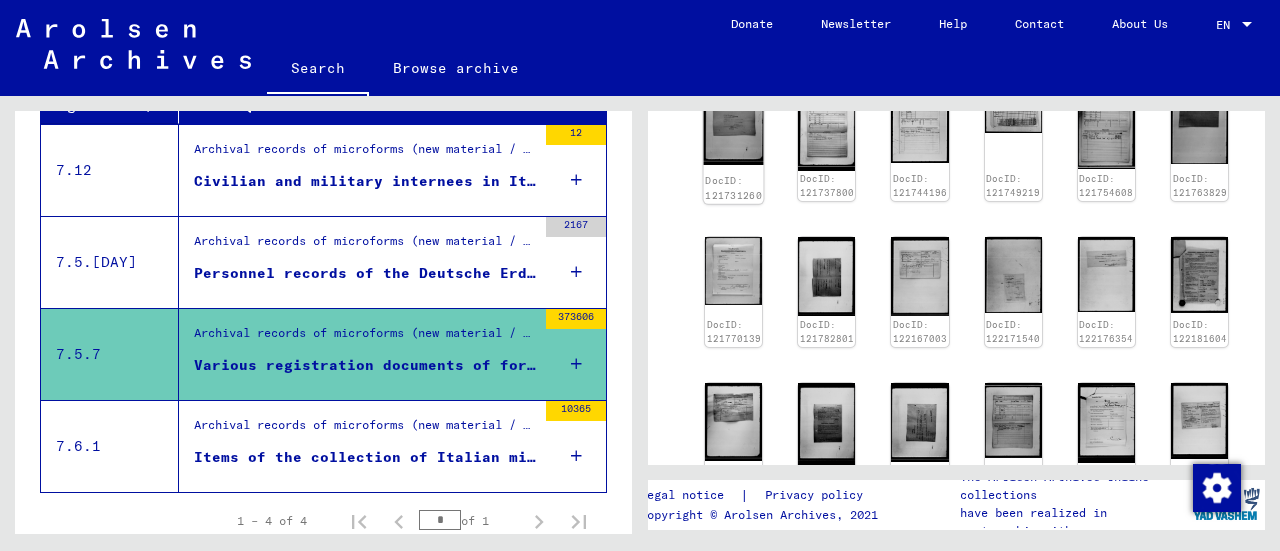 click 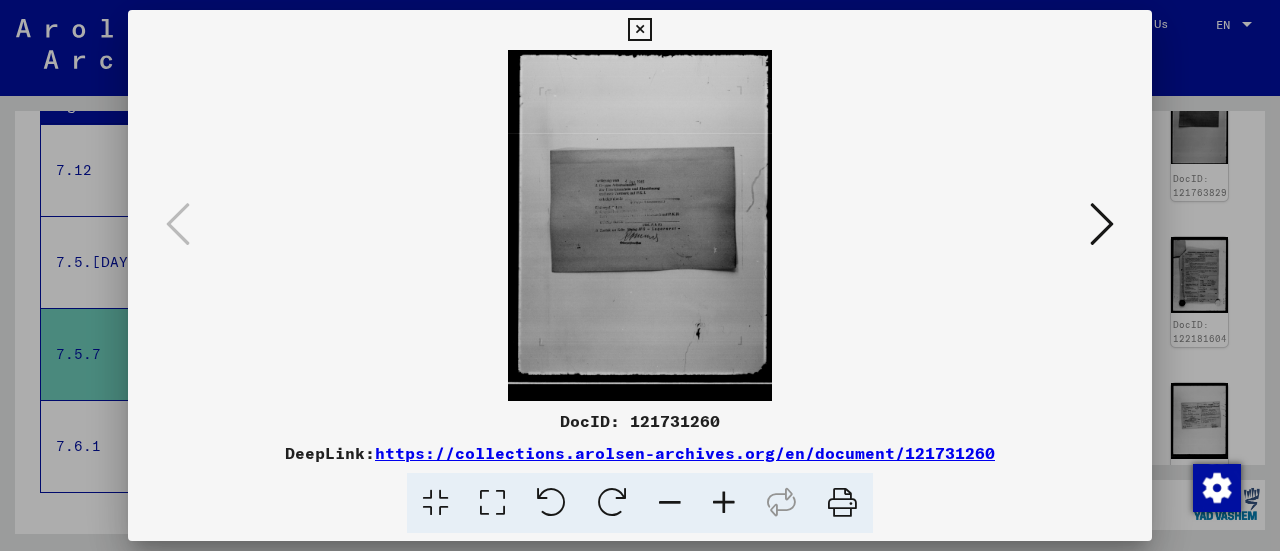 click at bounding box center (1102, 224) 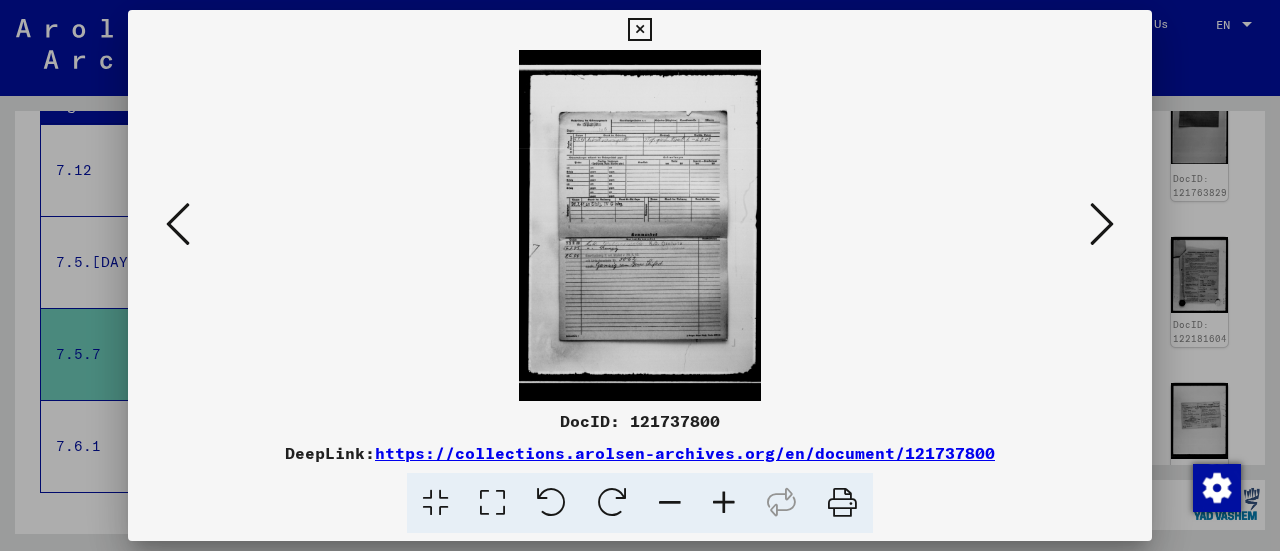 click at bounding box center [1102, 224] 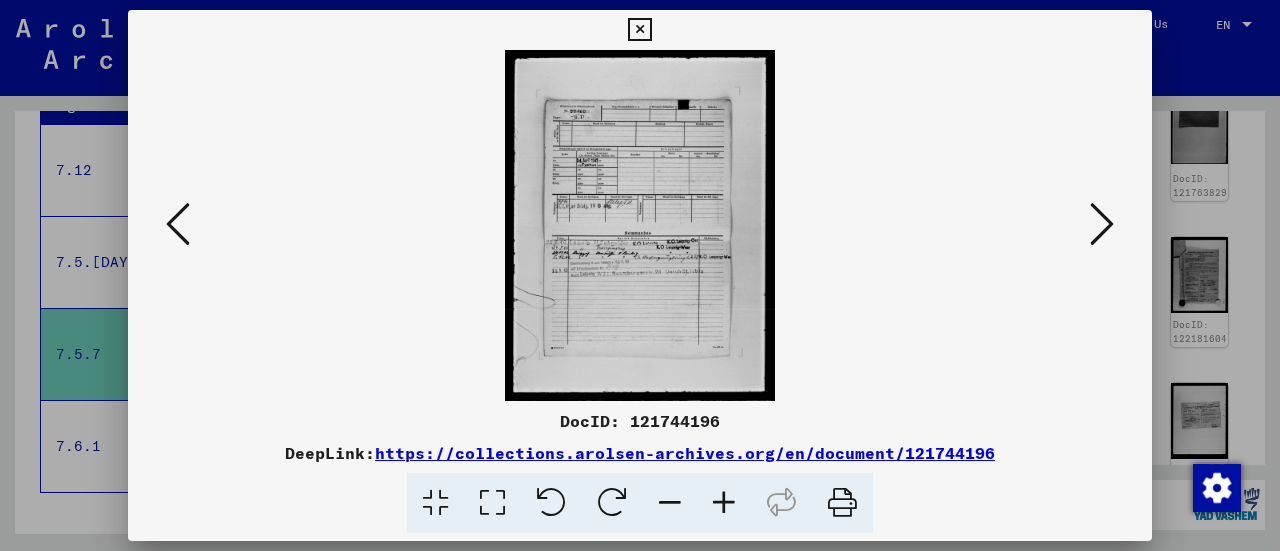 click at bounding box center (1102, 224) 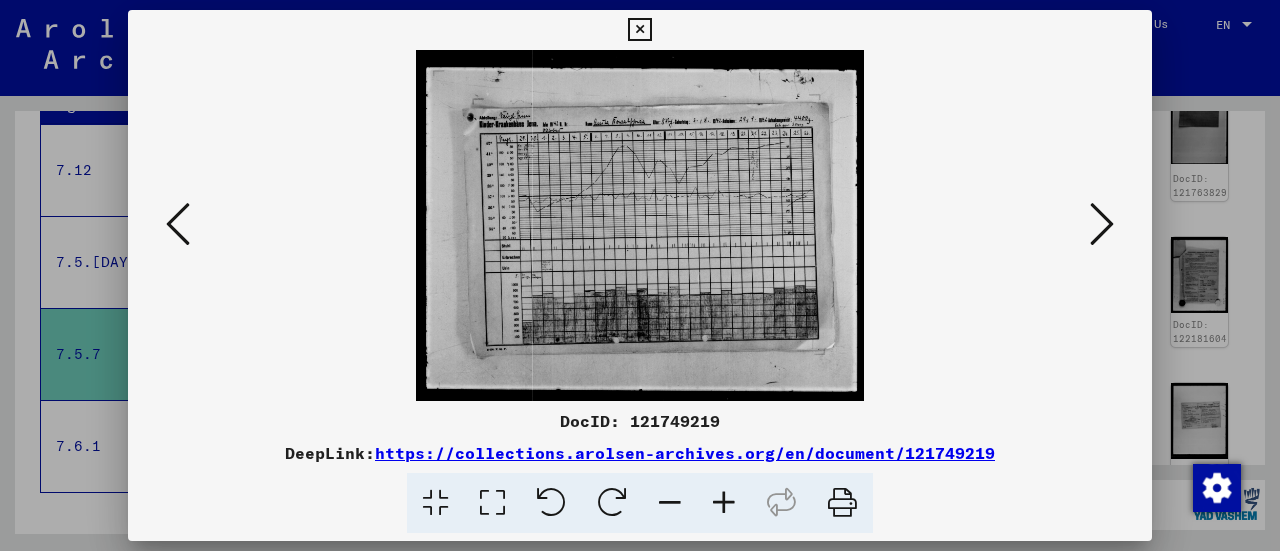 click at bounding box center (1102, 224) 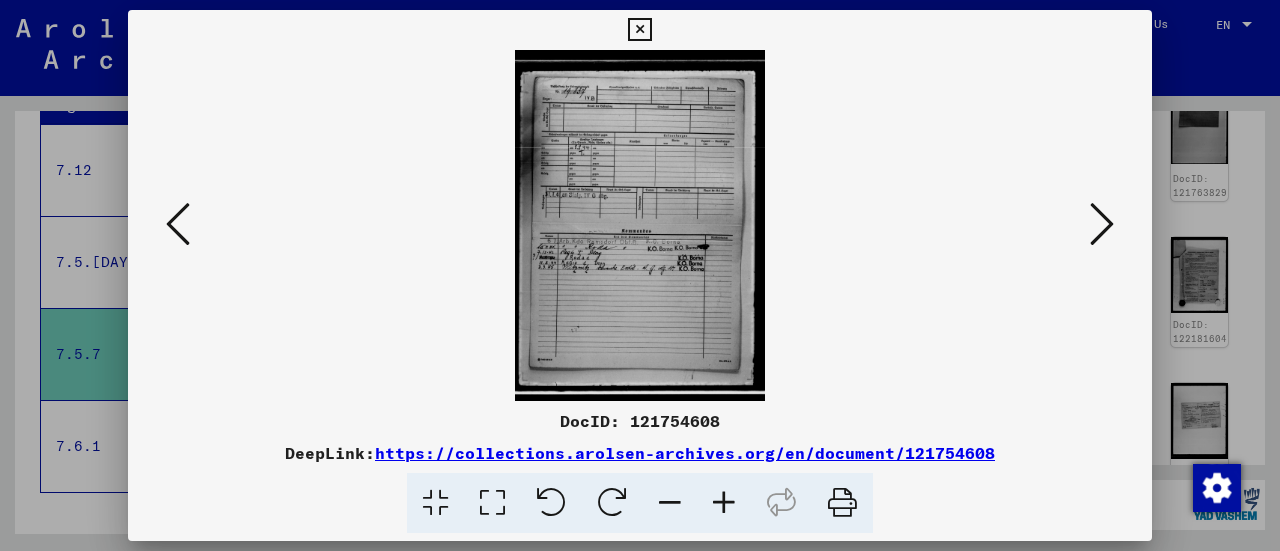click at bounding box center [1102, 224] 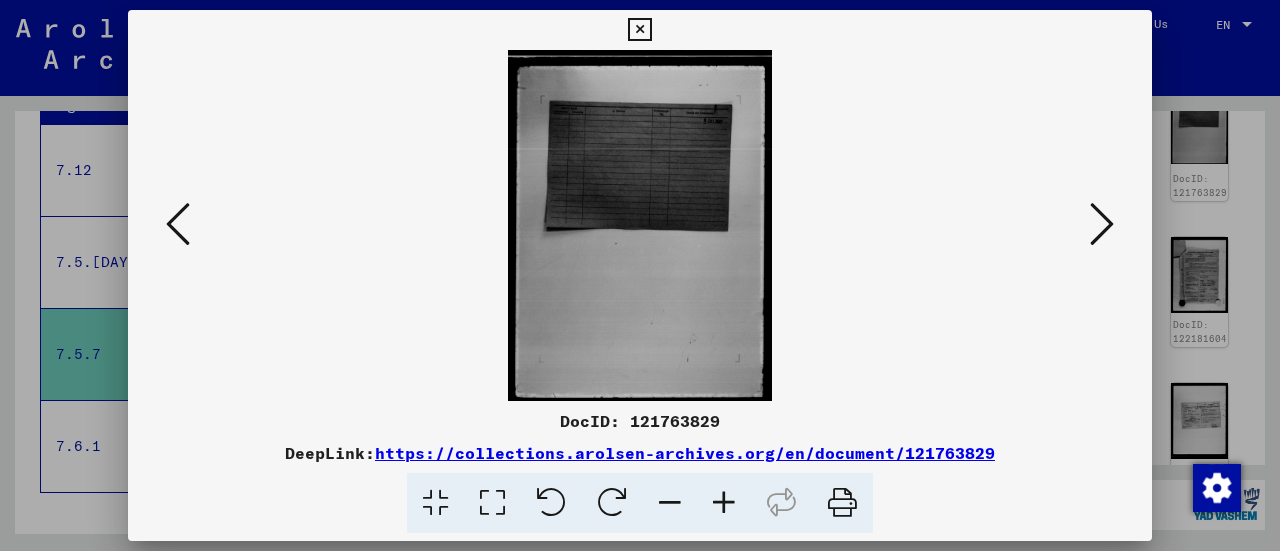 click at bounding box center (1102, 224) 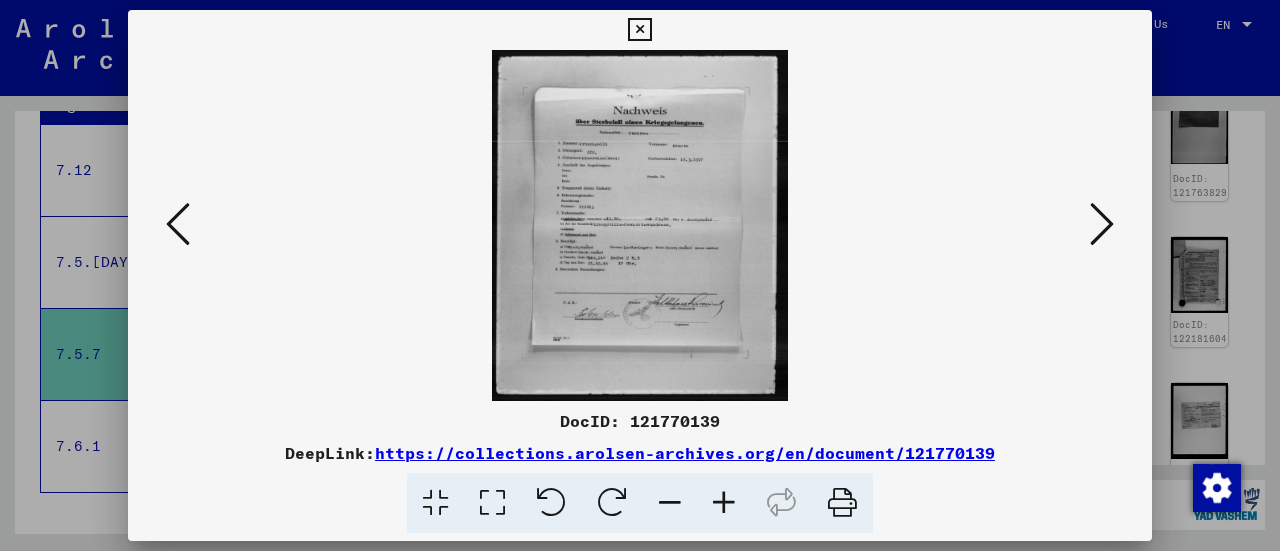 click at bounding box center [1102, 224] 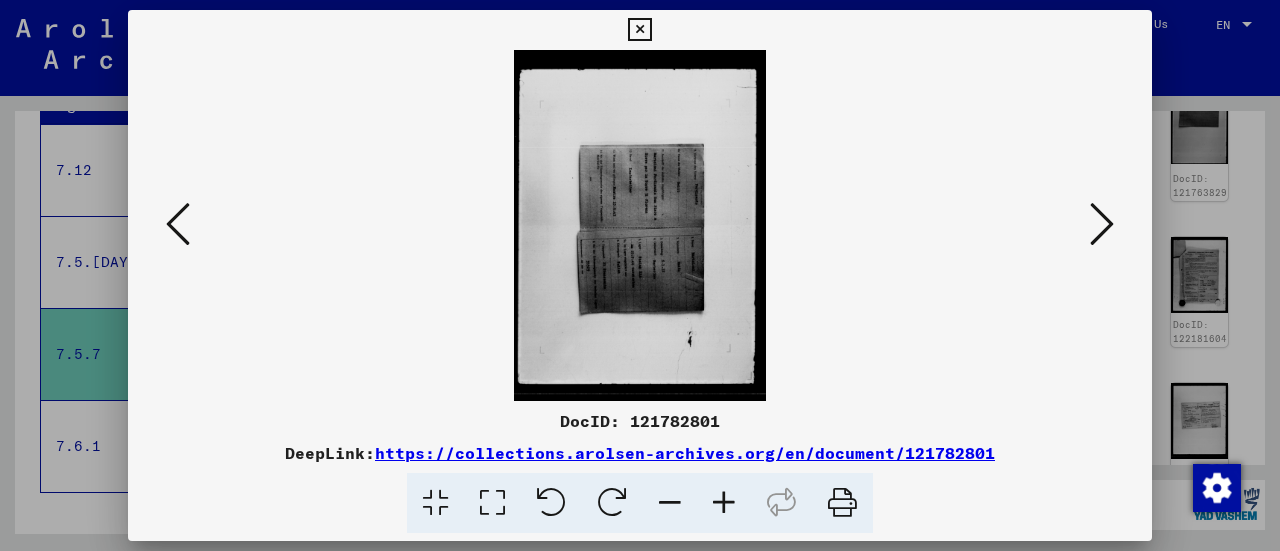 click at bounding box center (1102, 224) 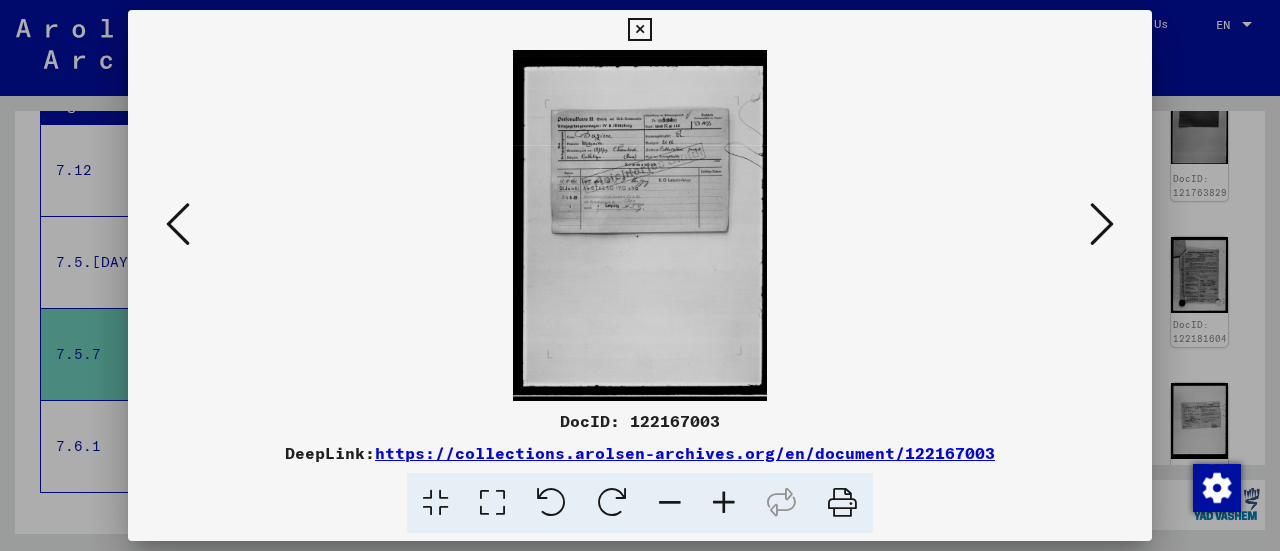 click at bounding box center [1102, 224] 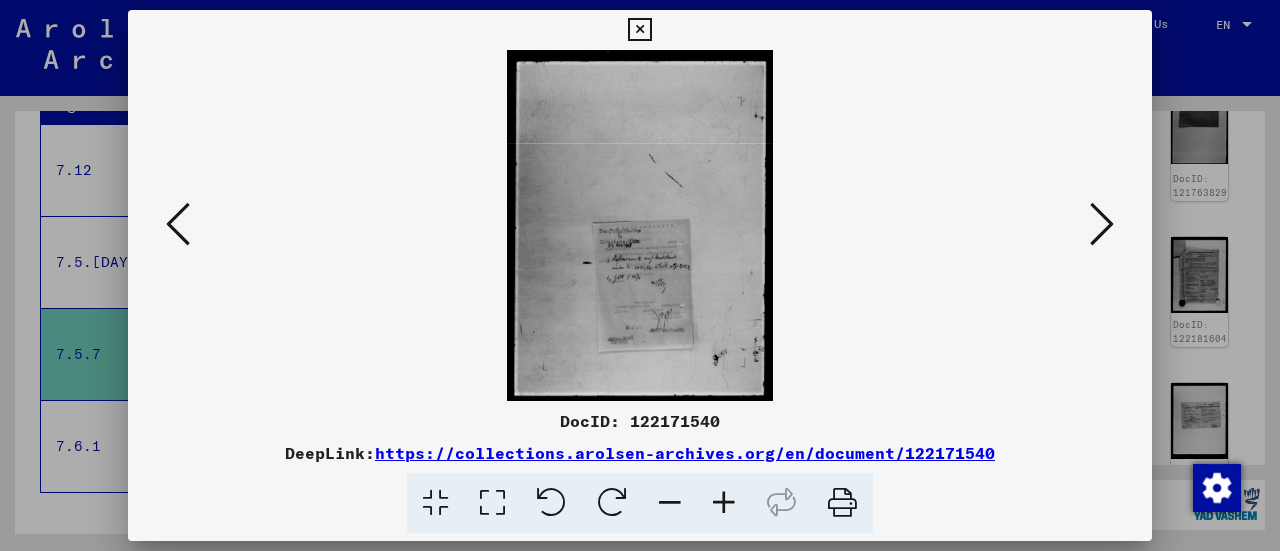 click at bounding box center (1102, 224) 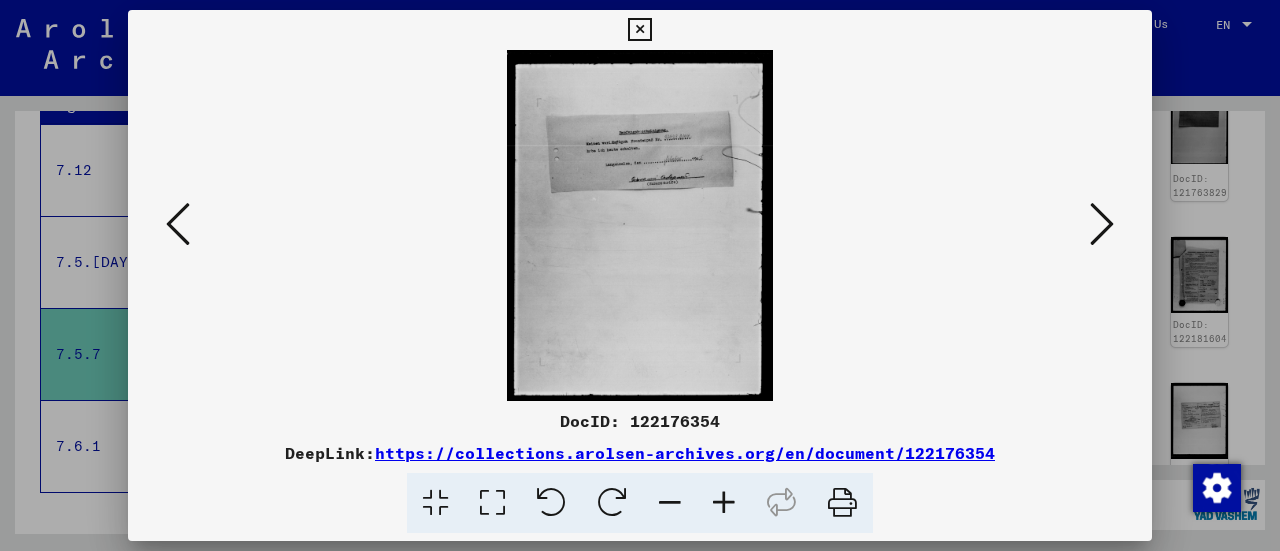 click at bounding box center (1102, 224) 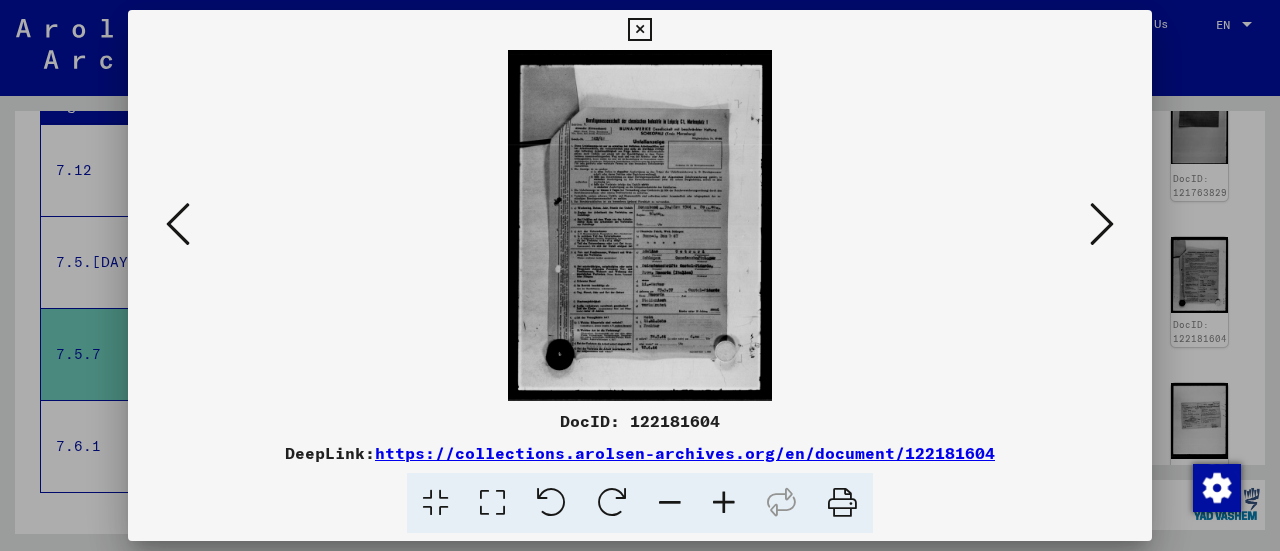click at bounding box center (1102, 224) 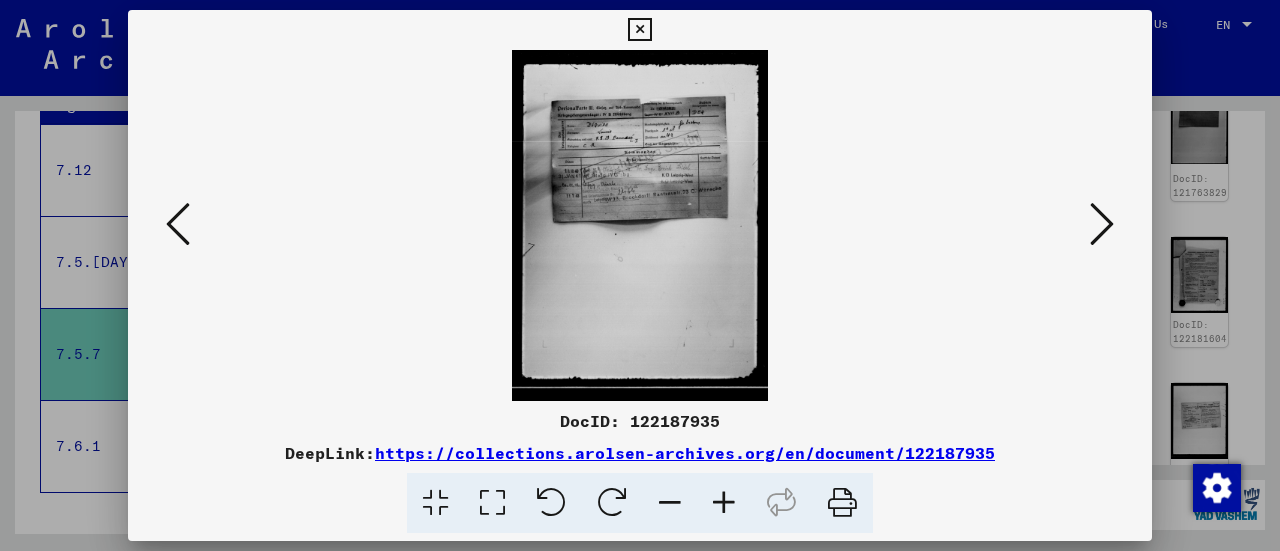 click at bounding box center [178, 225] 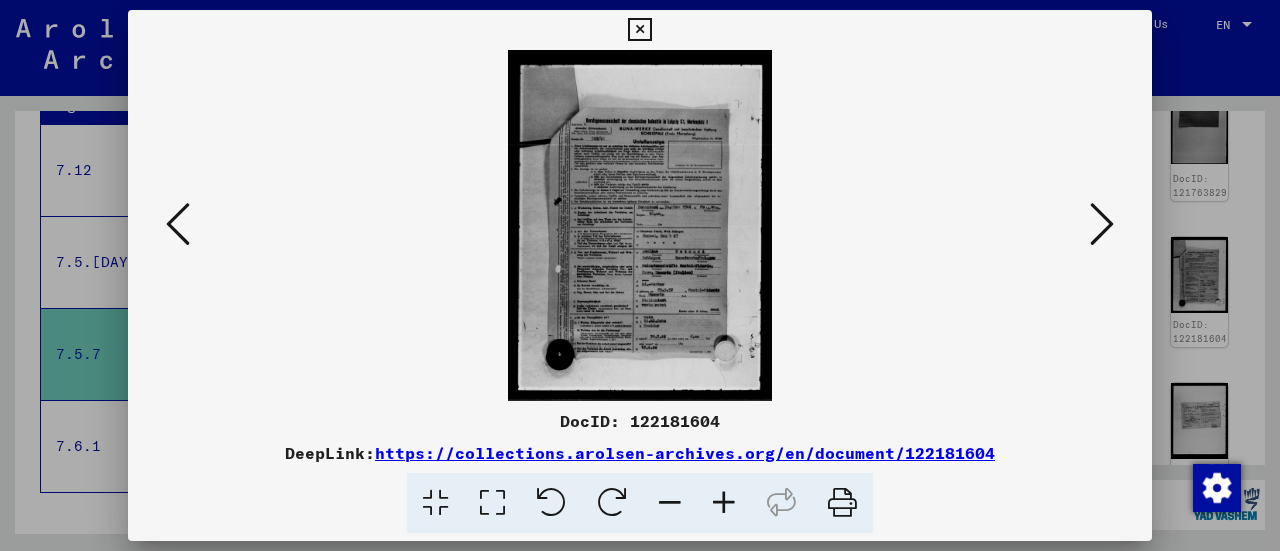 click at bounding box center (1102, 225) 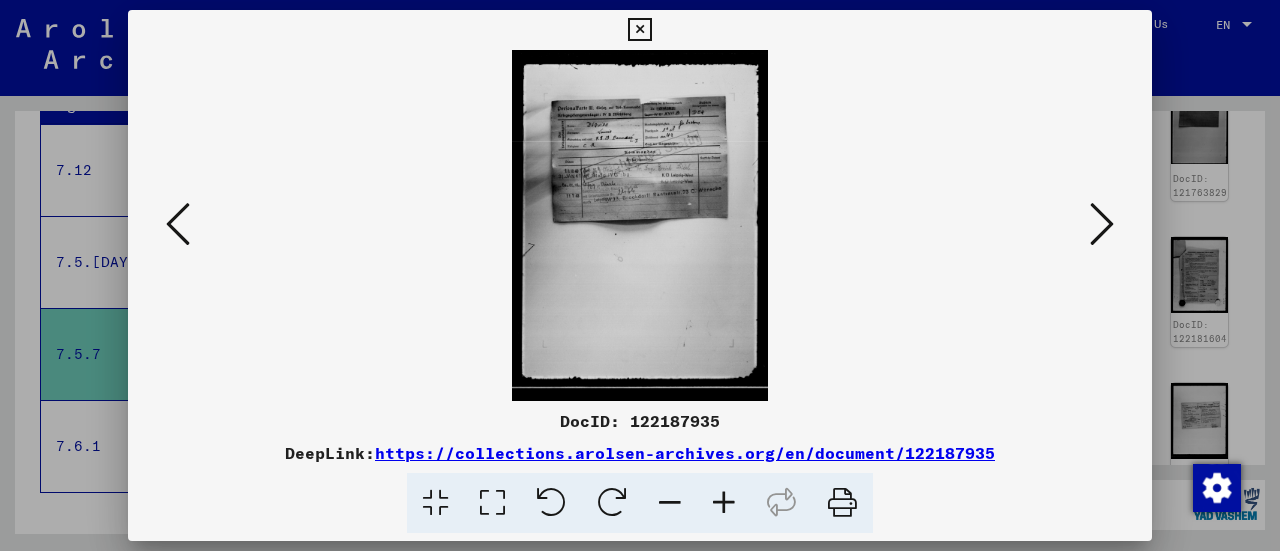 click at bounding box center [1102, 225] 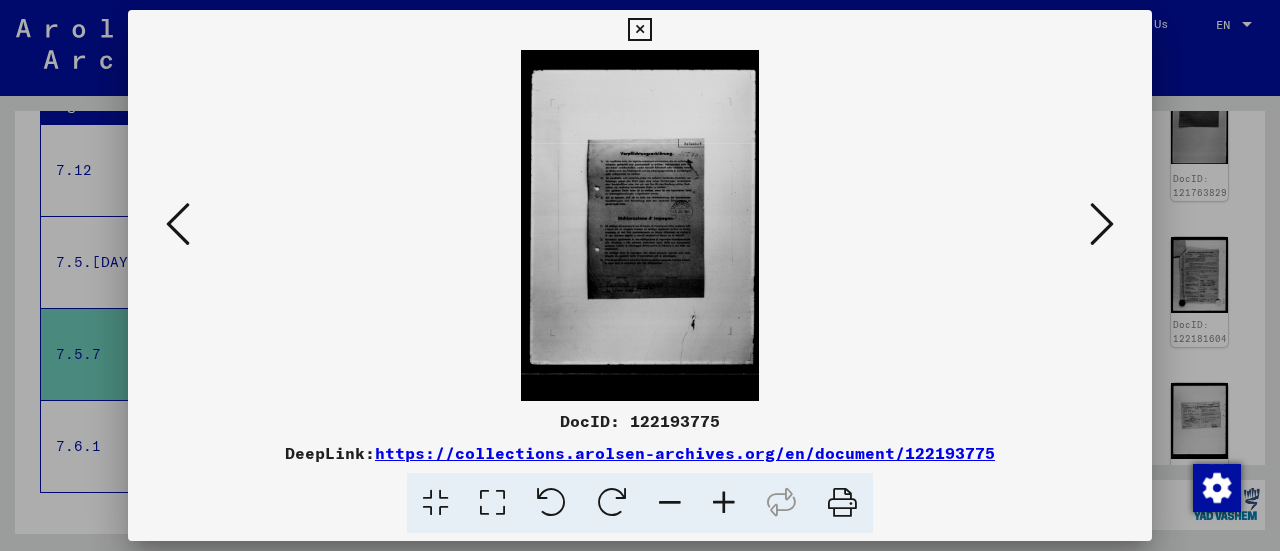 click at bounding box center (1102, 225) 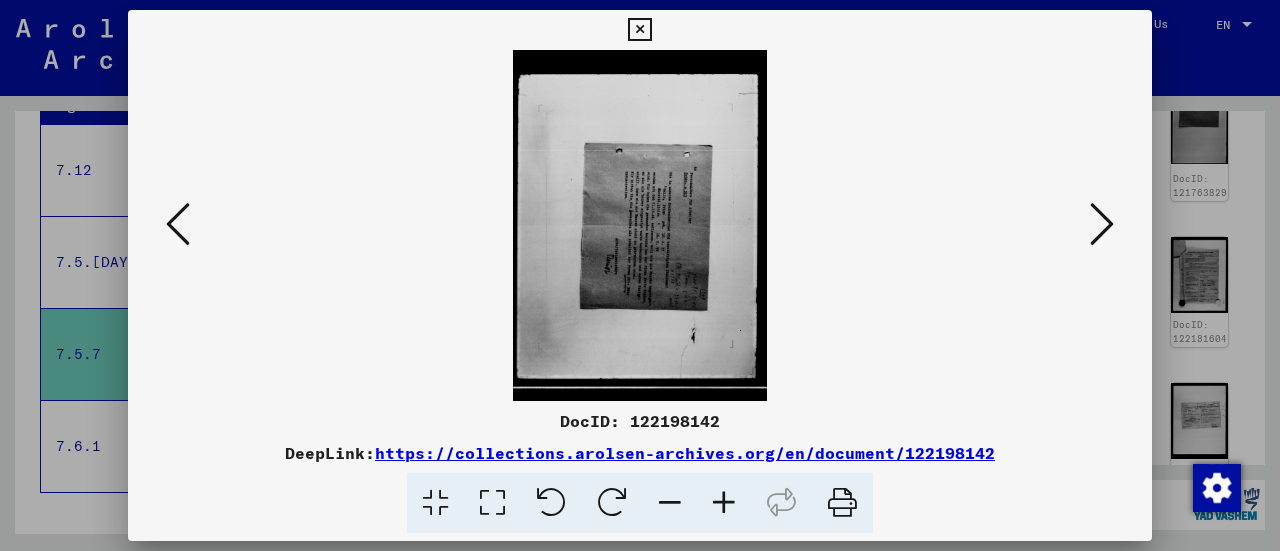 click at bounding box center [1102, 225] 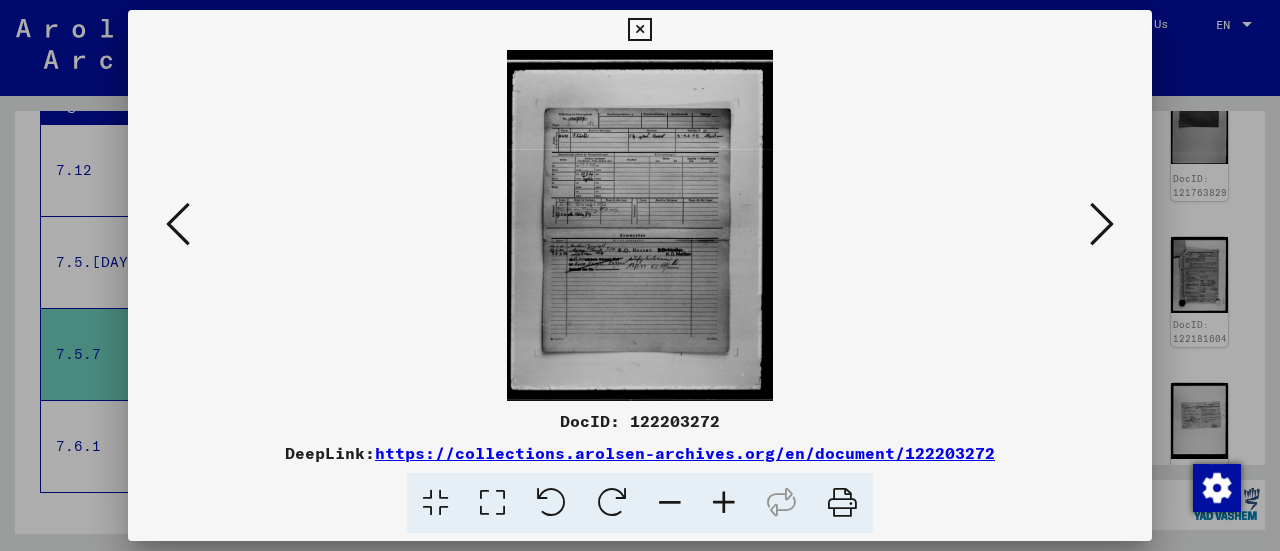 click at bounding box center [1102, 225] 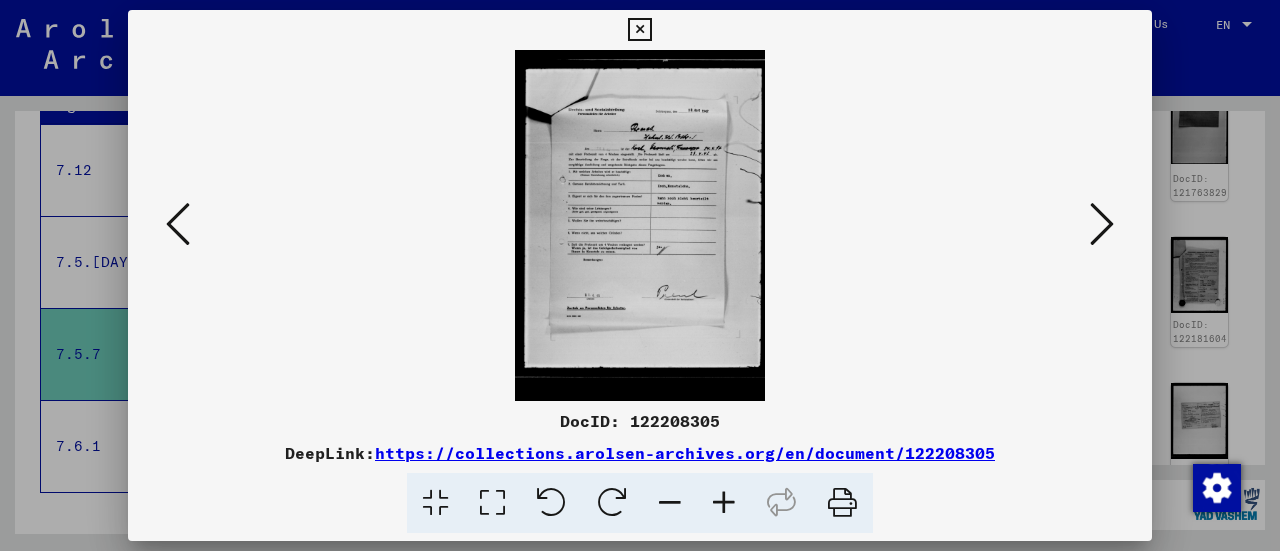 click at bounding box center (1102, 225) 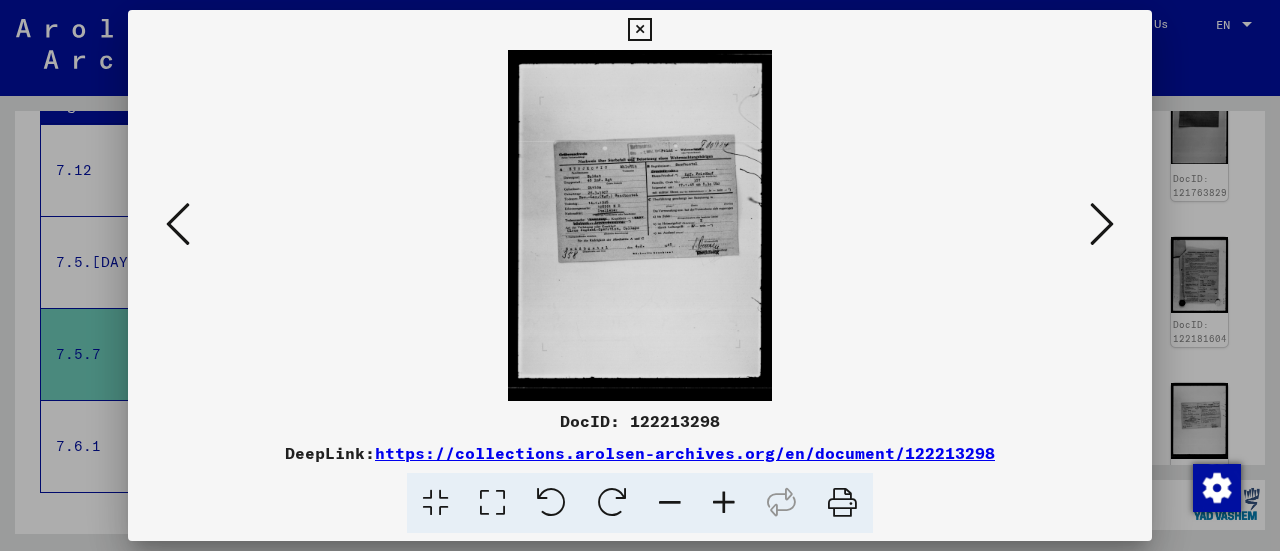 click at bounding box center (1102, 225) 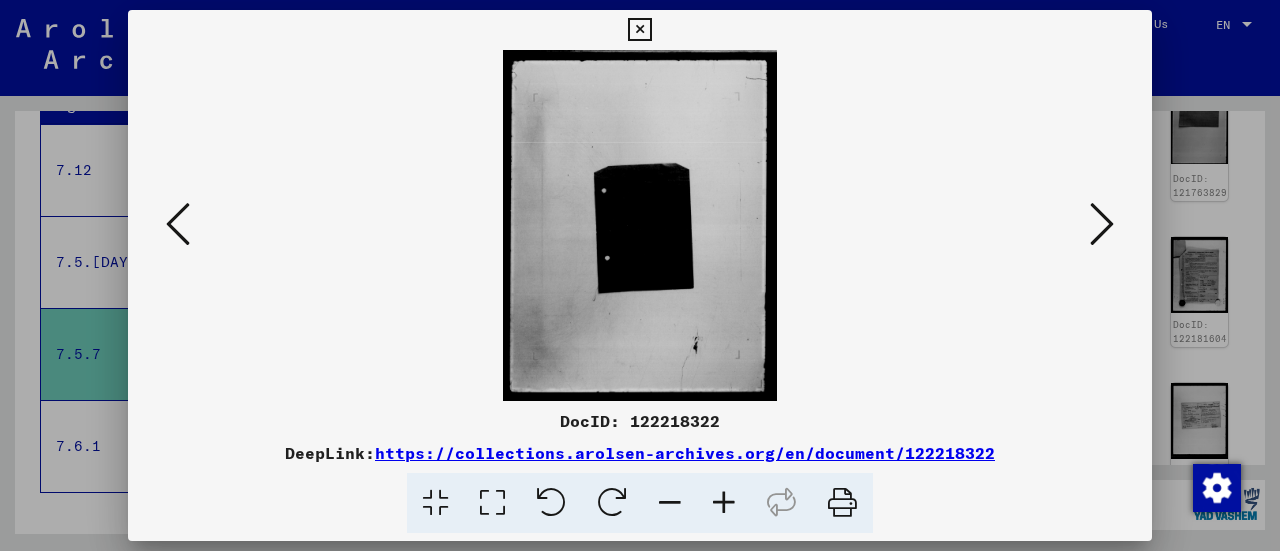 click at bounding box center [1102, 225] 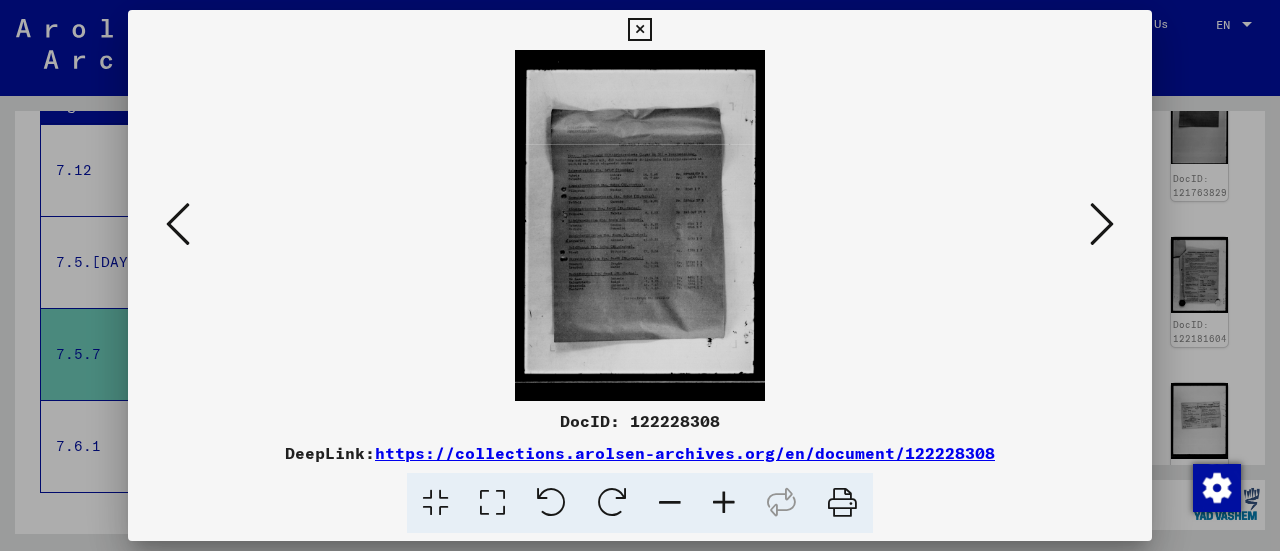 click at bounding box center [1102, 225] 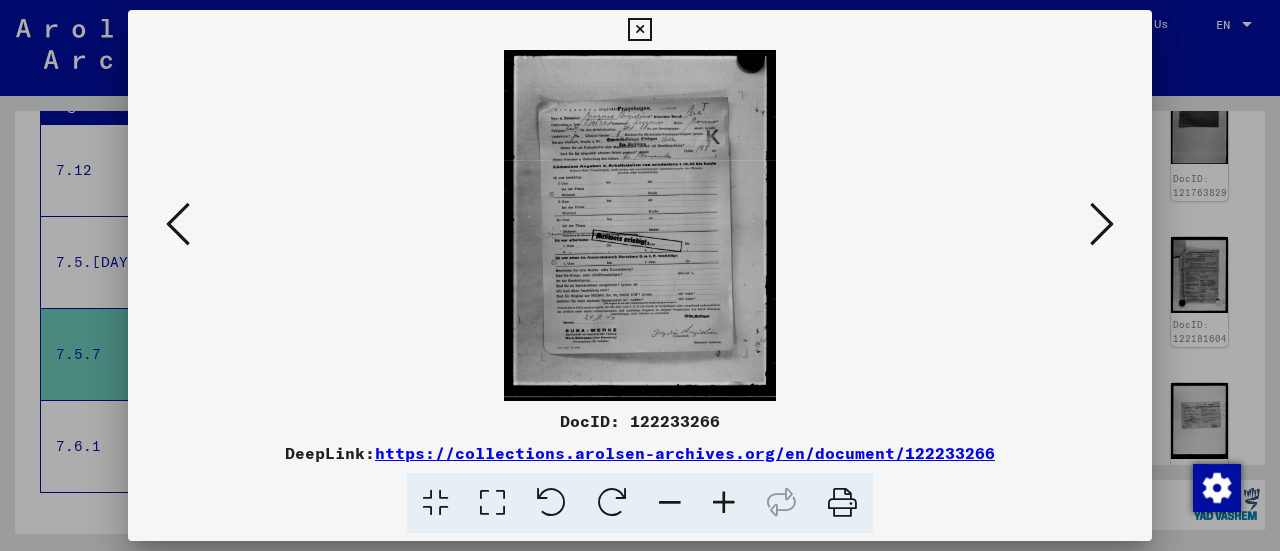 click at bounding box center (1102, 225) 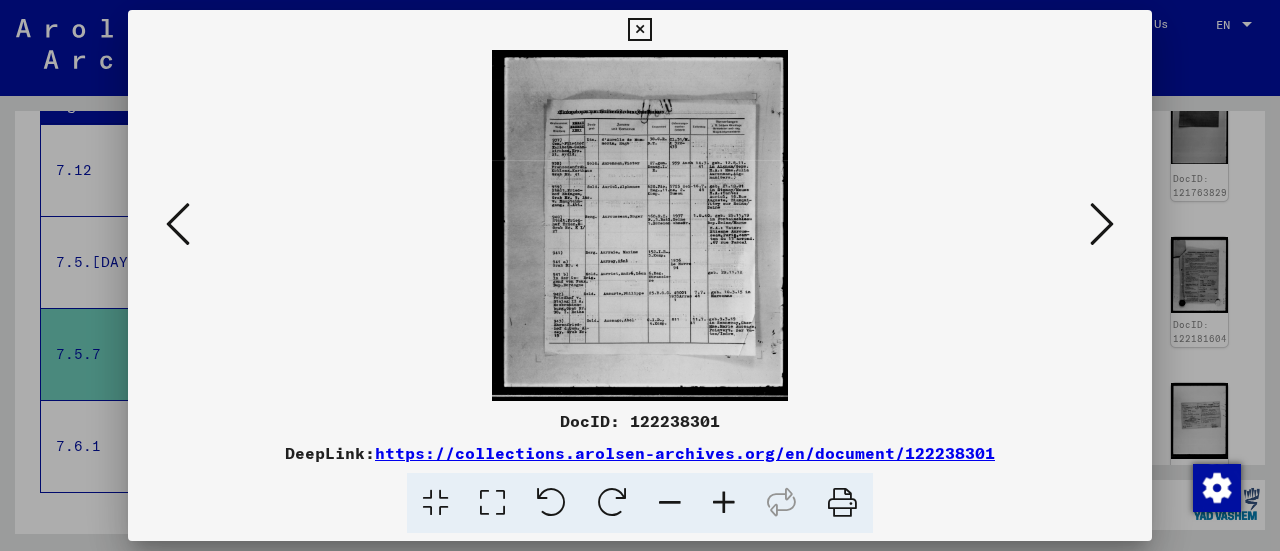 click at bounding box center [1102, 225] 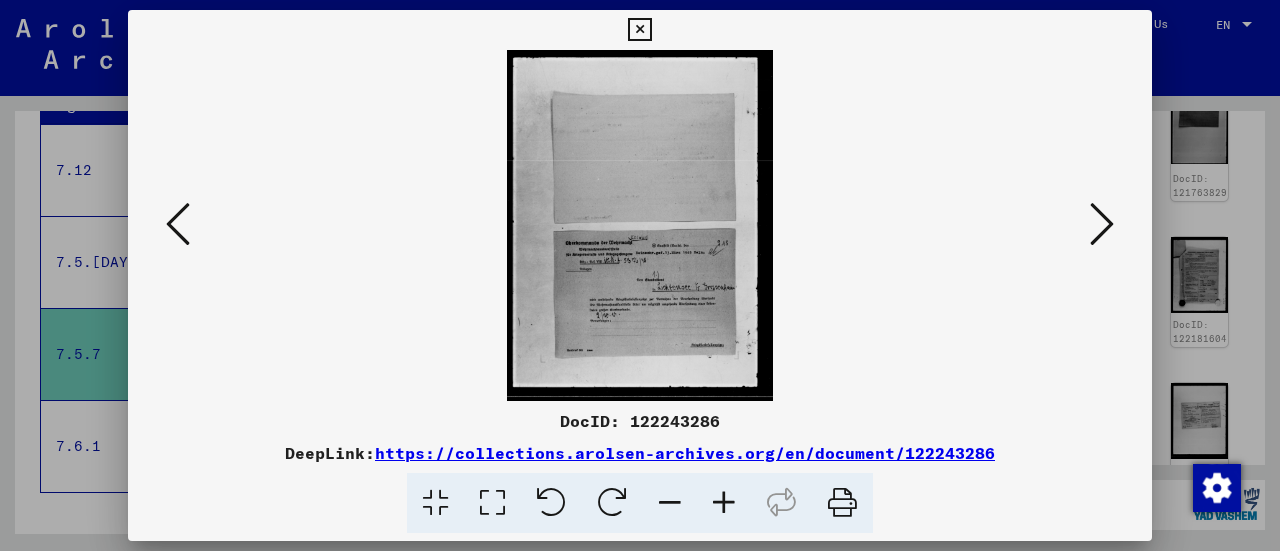 click at bounding box center [1102, 225] 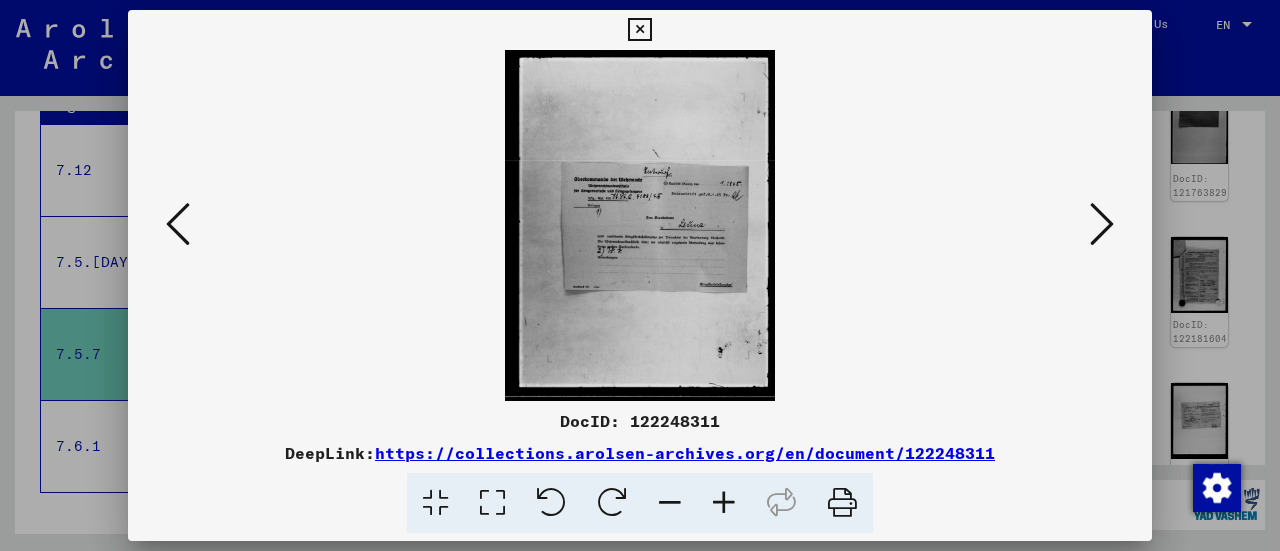 click at bounding box center (1102, 225) 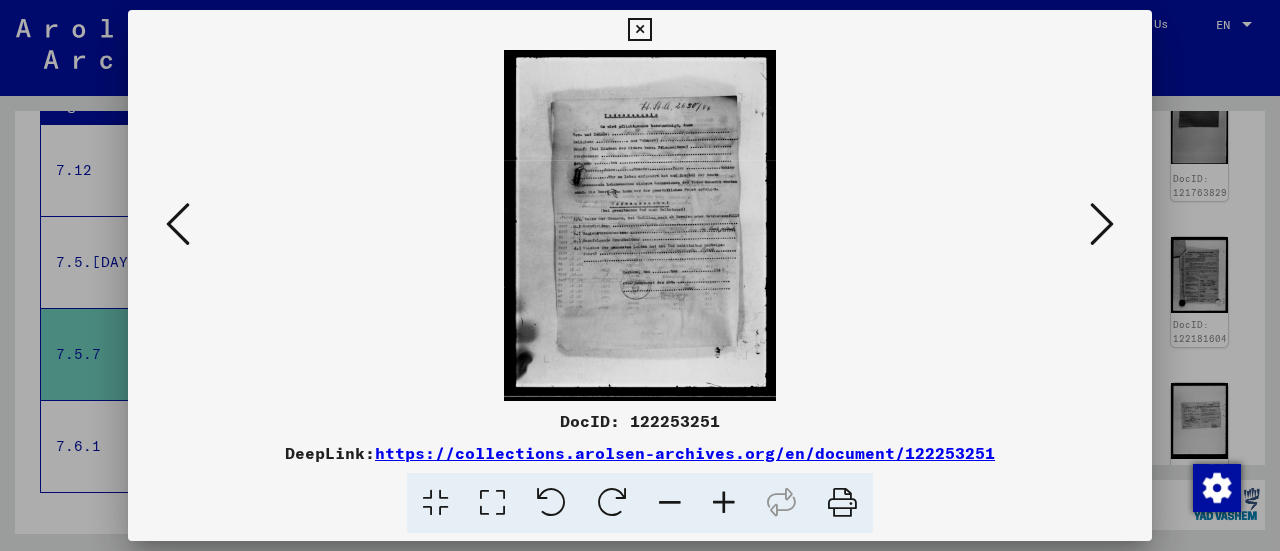 click at bounding box center (1102, 225) 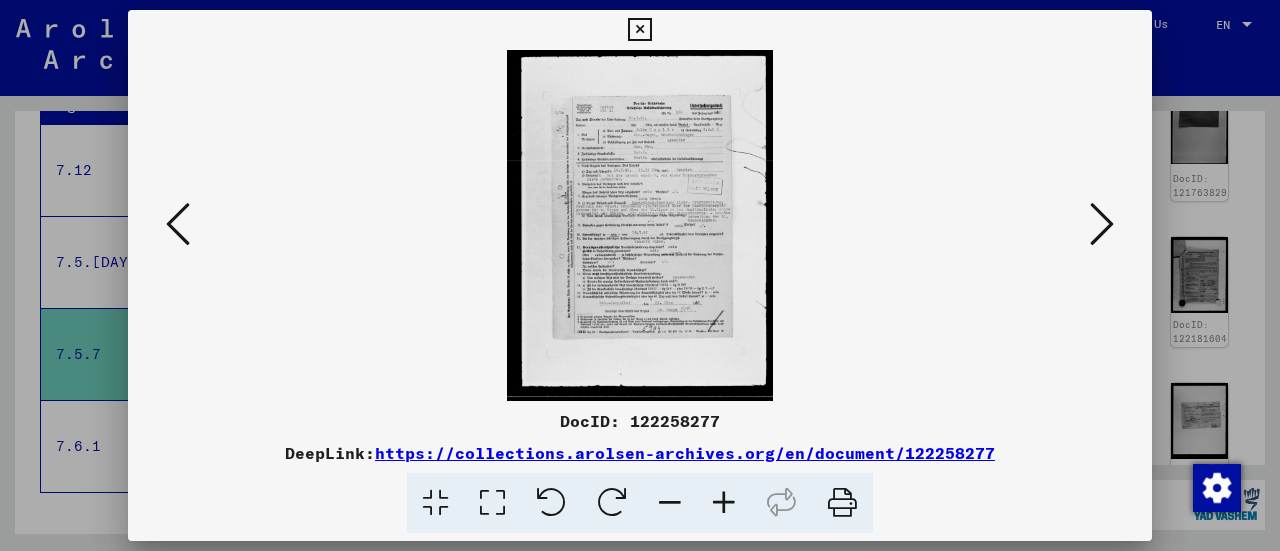 click at bounding box center [1102, 225] 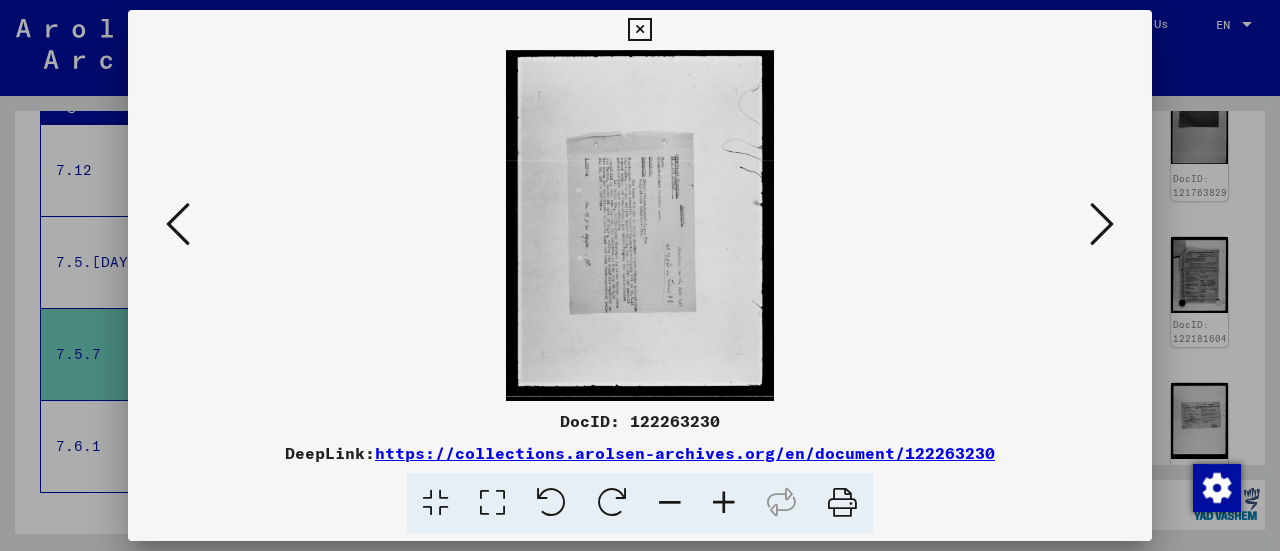 click at bounding box center [1102, 225] 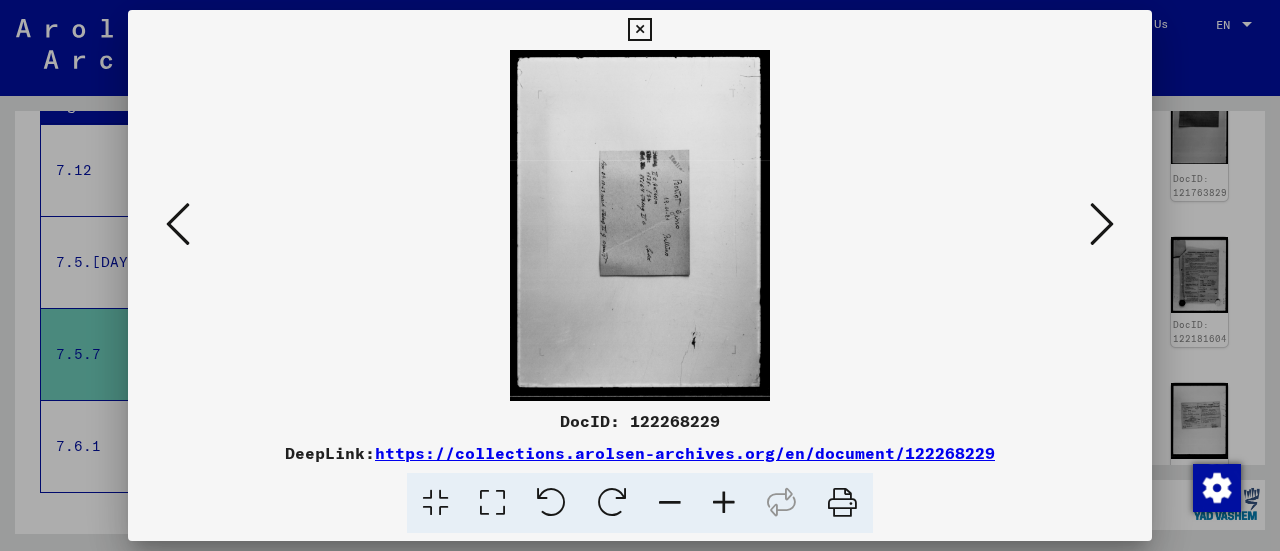 click at bounding box center (1102, 225) 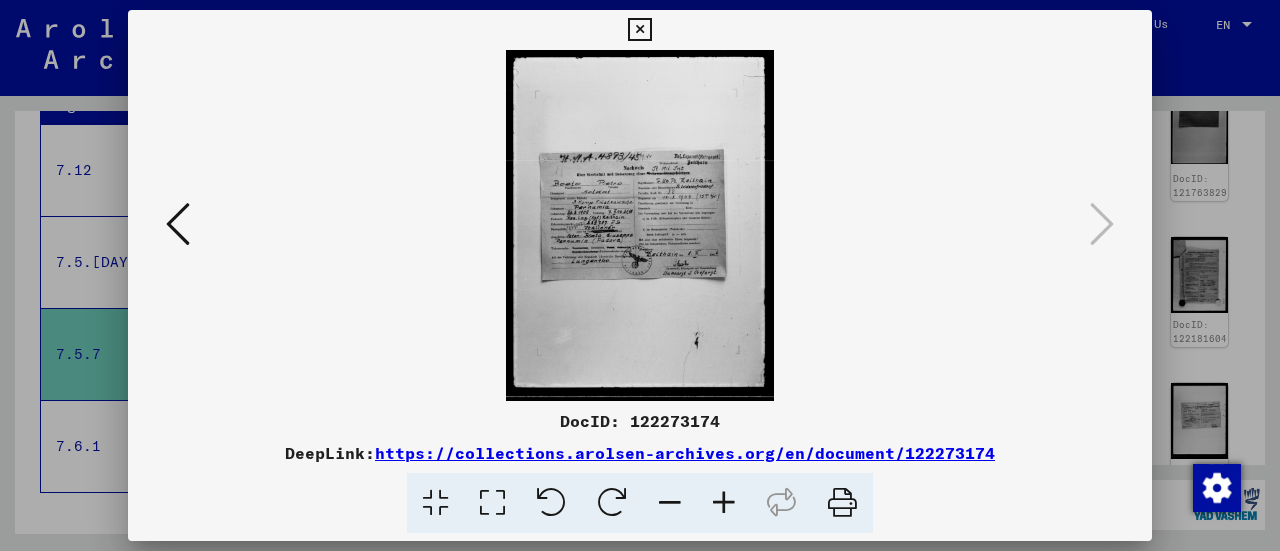 click at bounding box center [640, 275] 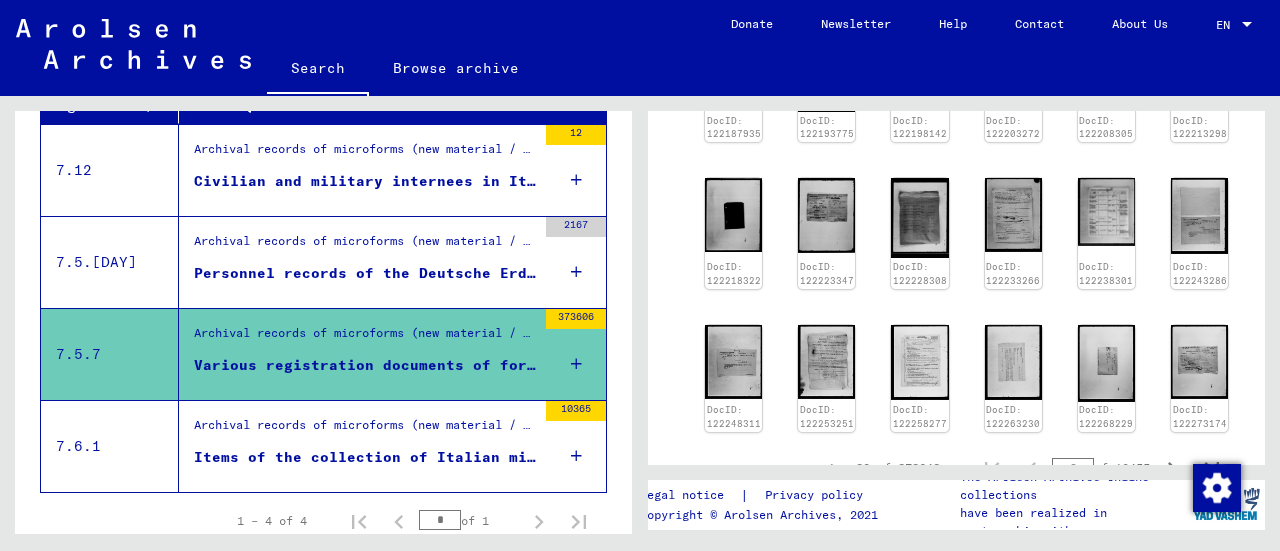 scroll, scrollTop: 1287, scrollLeft: 0, axis: vertical 